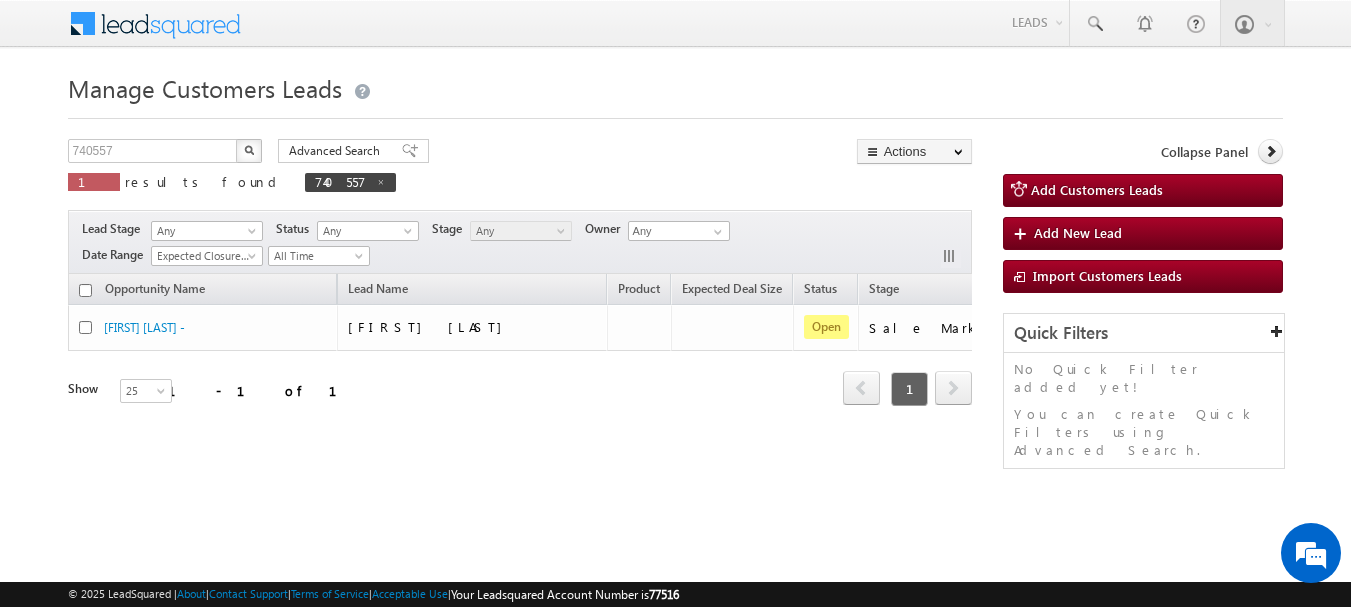 scroll, scrollTop: 0, scrollLeft: 0, axis: both 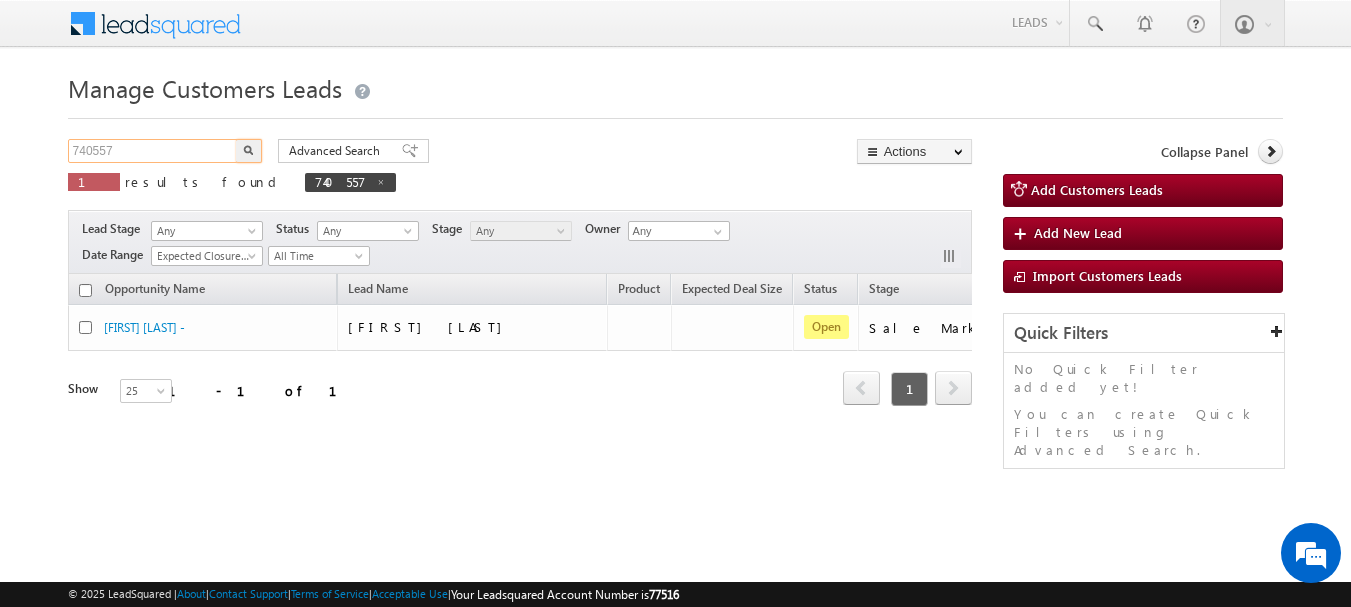 drag, startPoint x: 49, startPoint y: 166, endPoint x: 0, endPoint y: 174, distance: 49.648766 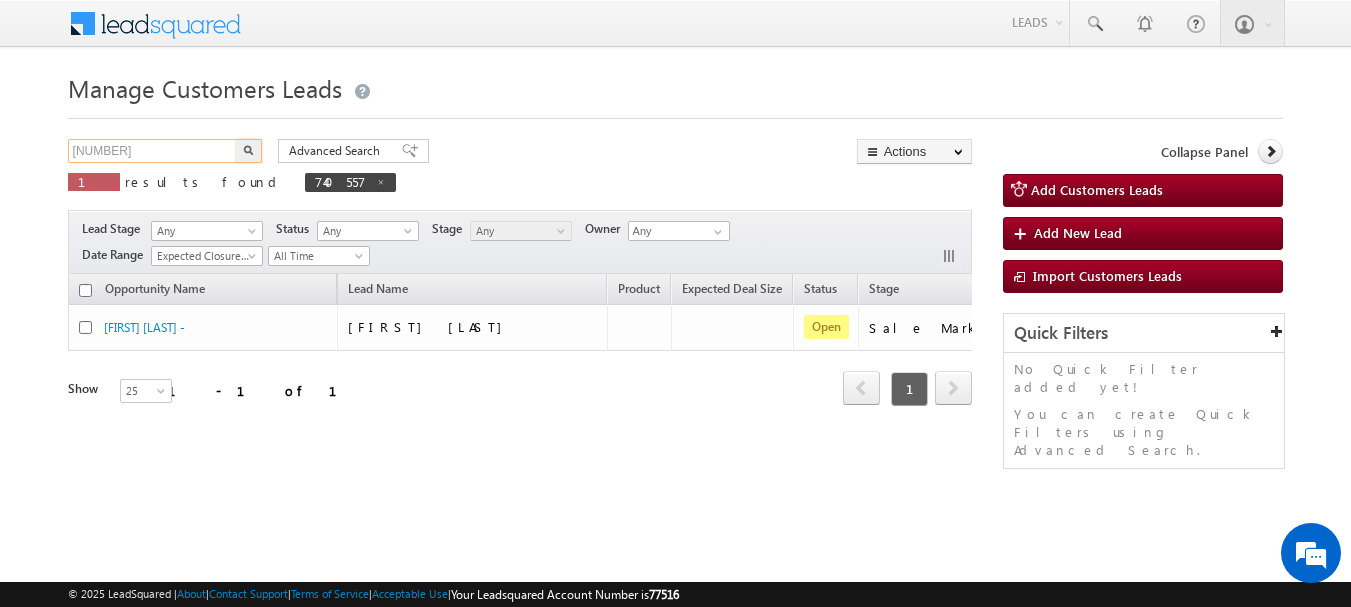 type on "[NUMBER]" 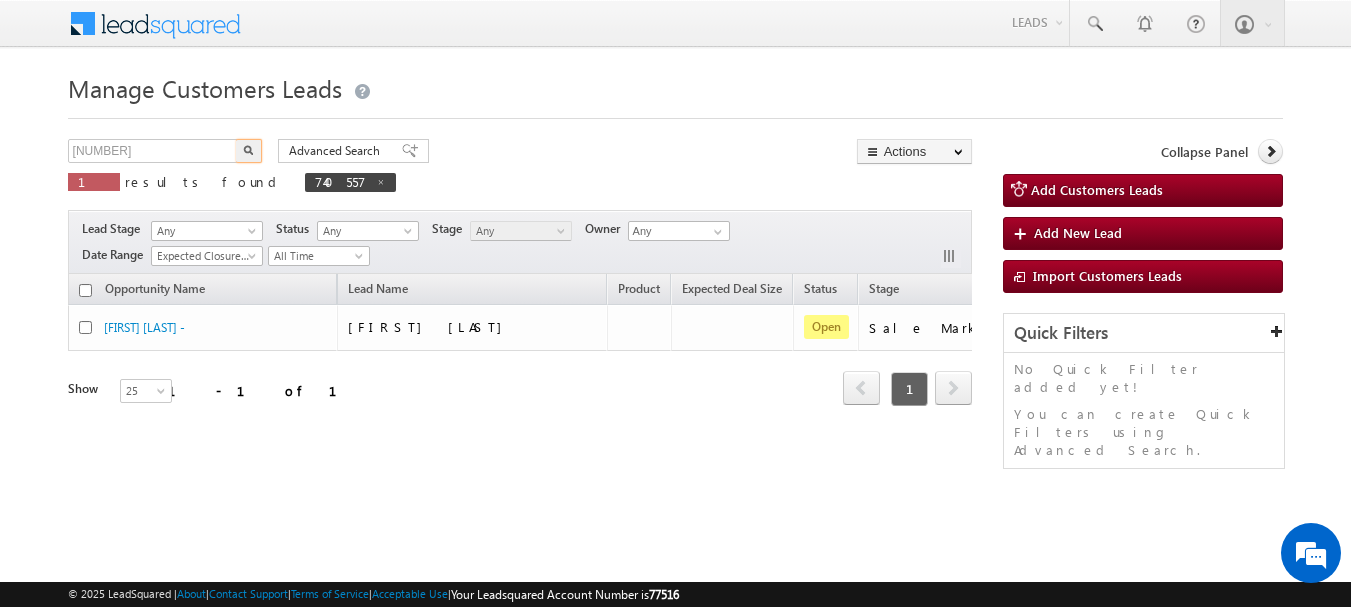 click at bounding box center [249, 151] 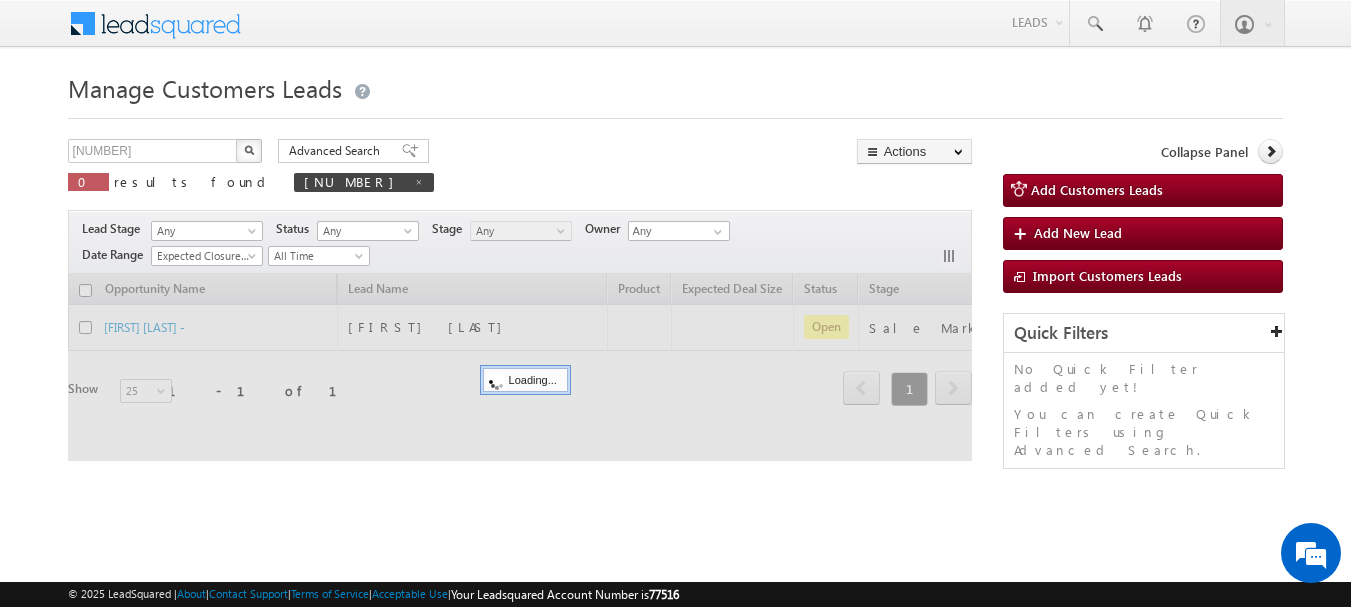 type 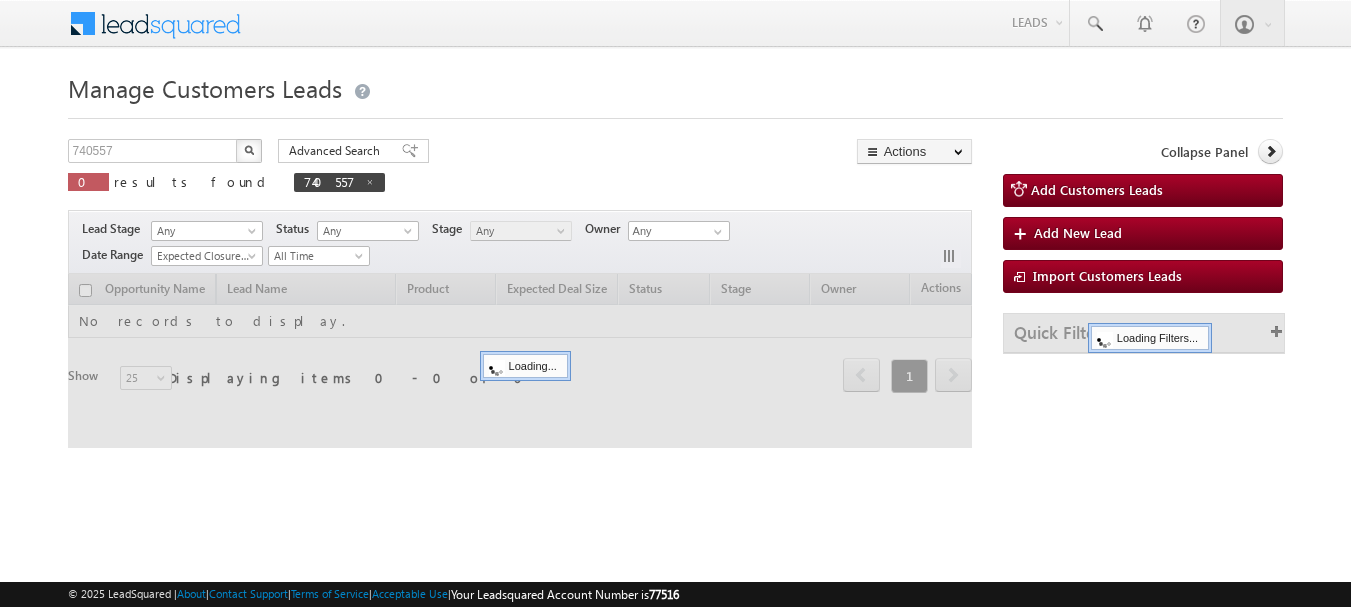 scroll, scrollTop: 0, scrollLeft: 0, axis: both 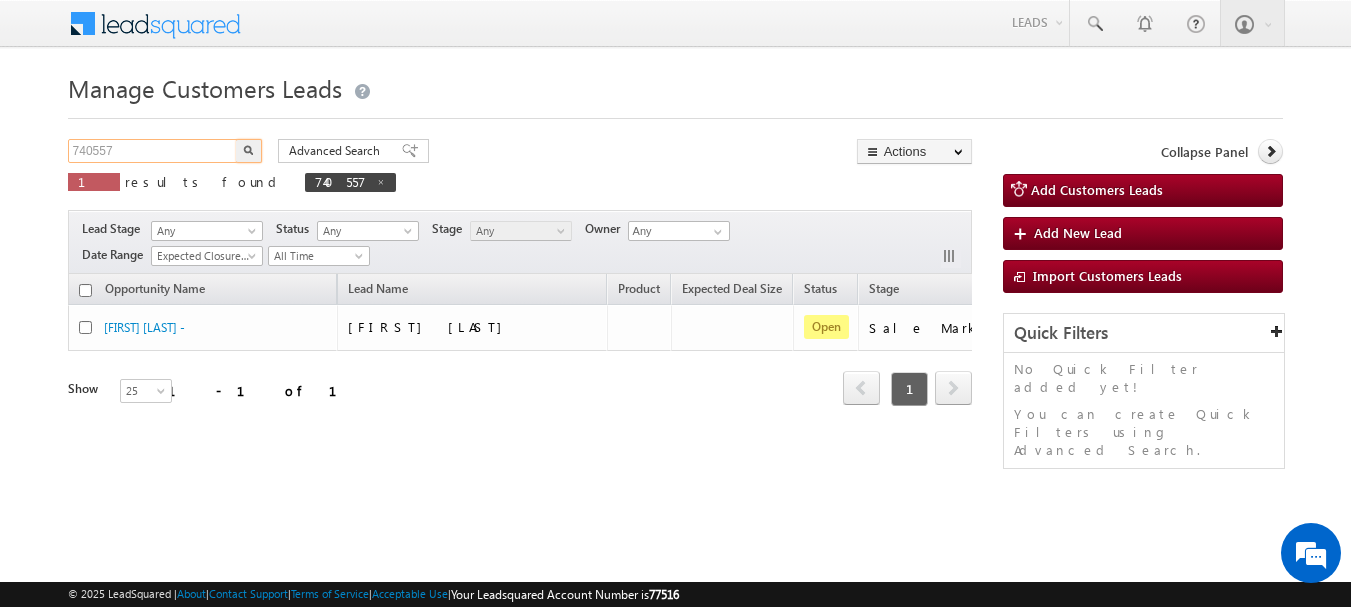 drag, startPoint x: 137, startPoint y: 155, endPoint x: 0, endPoint y: 155, distance: 137 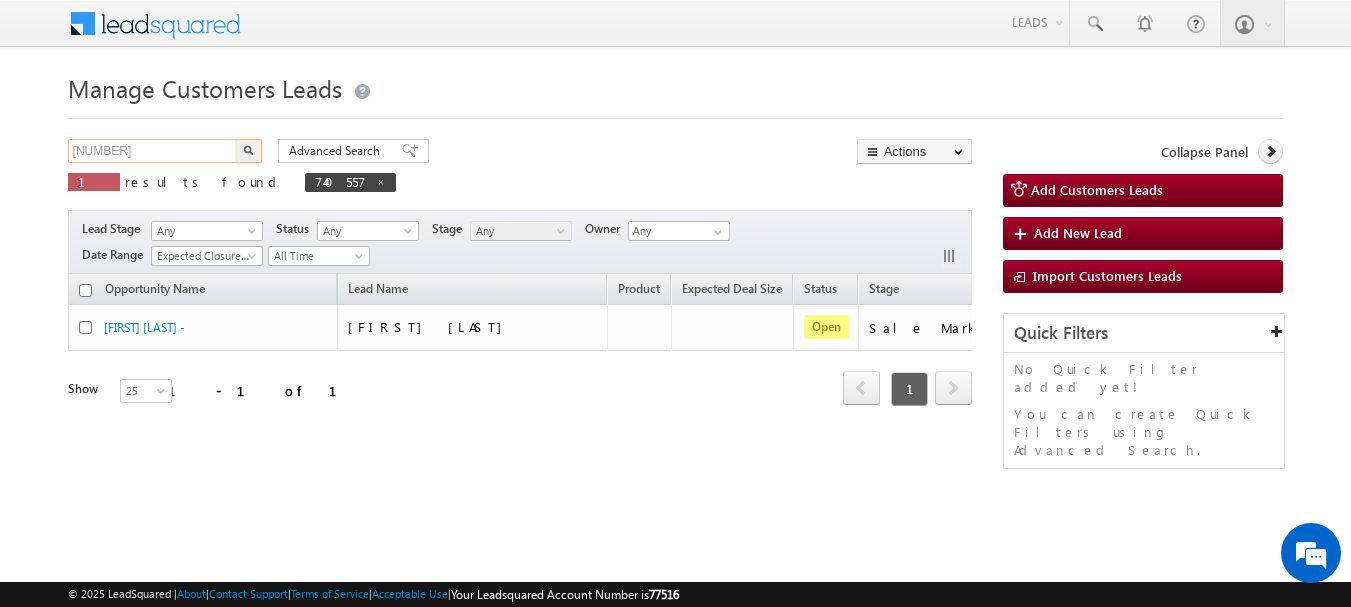 type on "[NUMBER]" 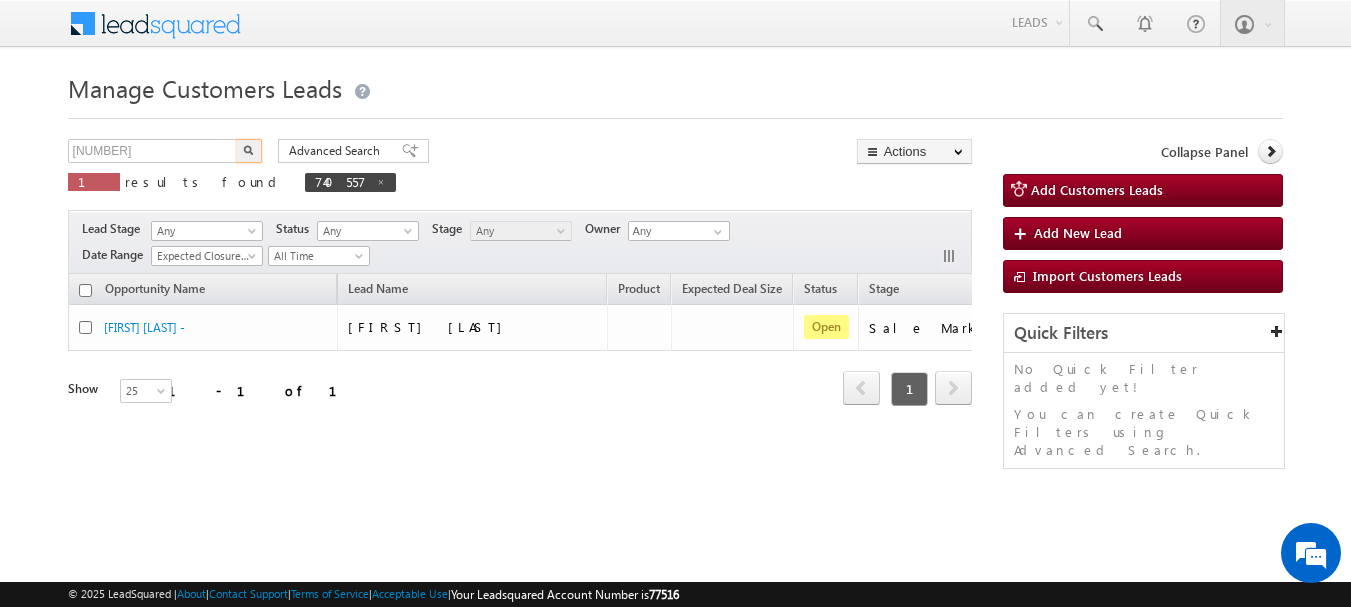 type 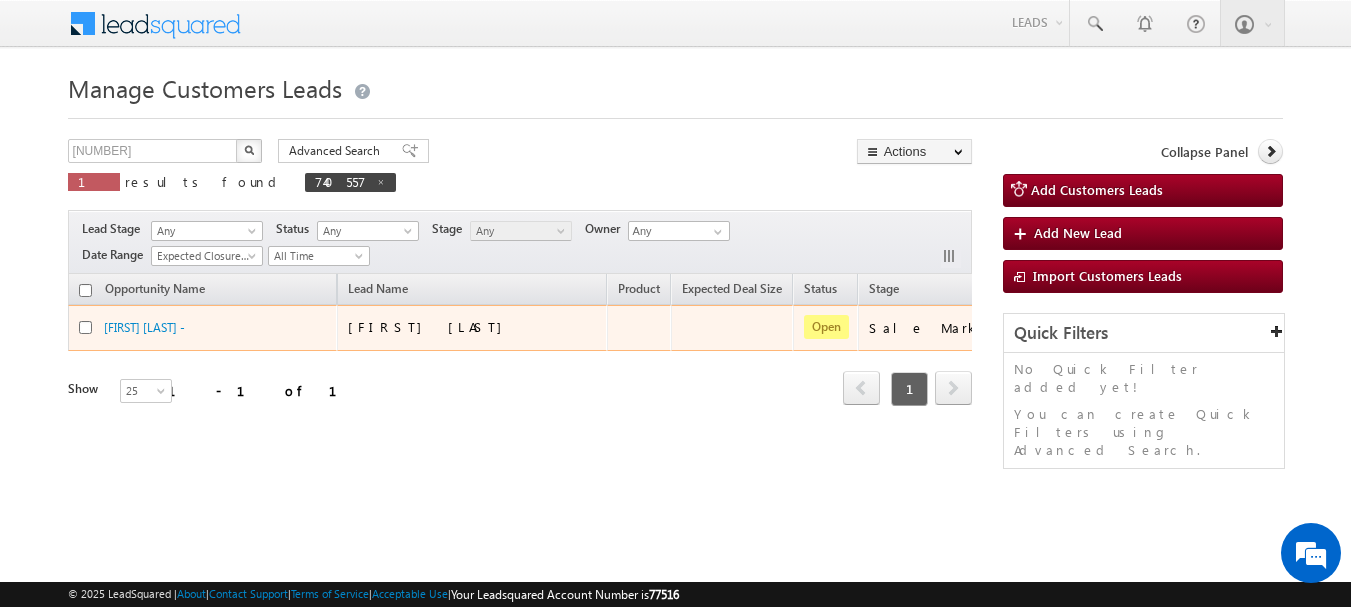 click at bounding box center (249, 151) 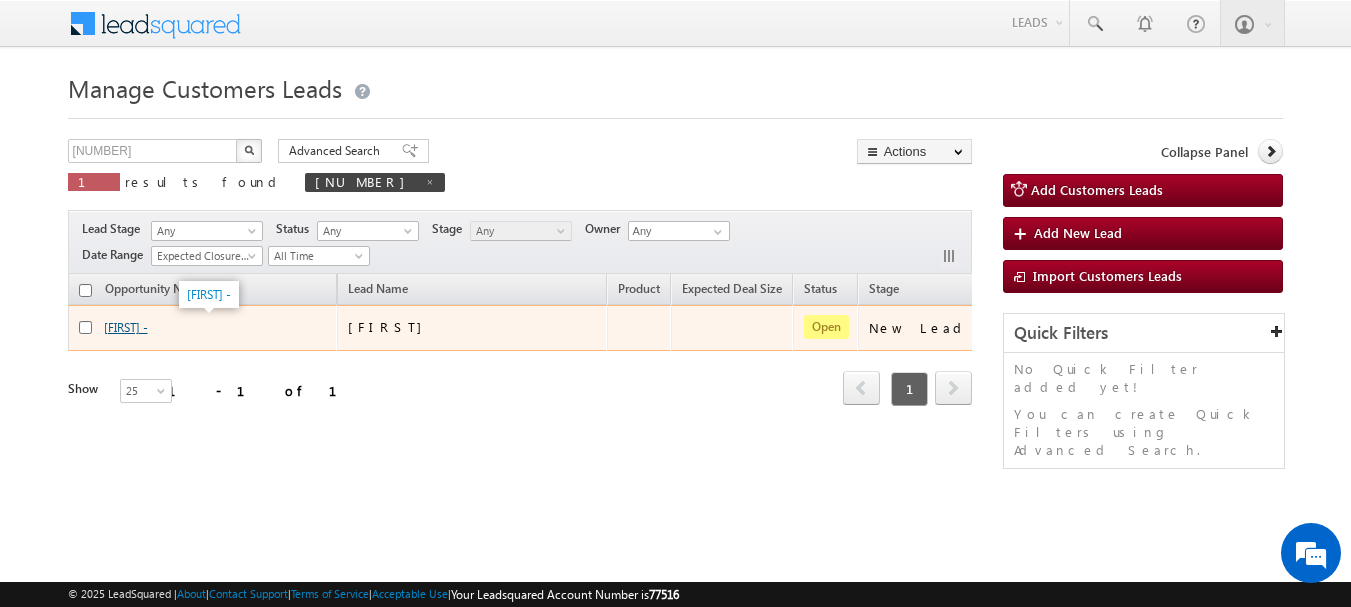 click on "[FIRST]  -" at bounding box center (126, 327) 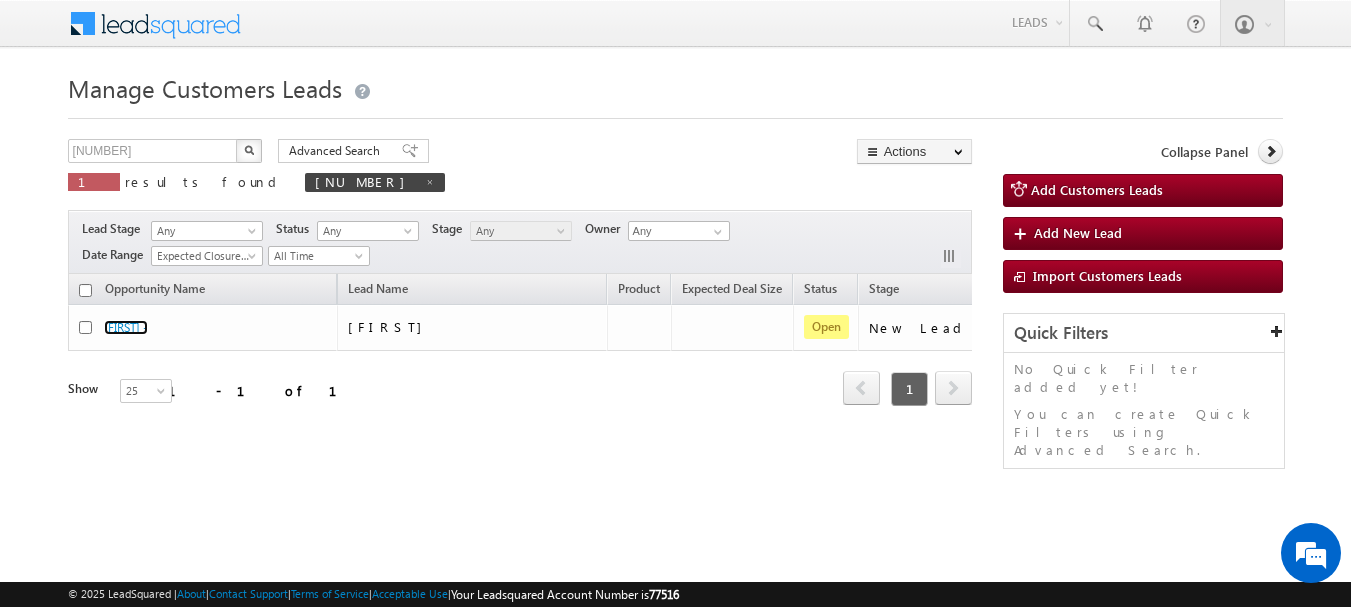 scroll, scrollTop: 0, scrollLeft: 0, axis: both 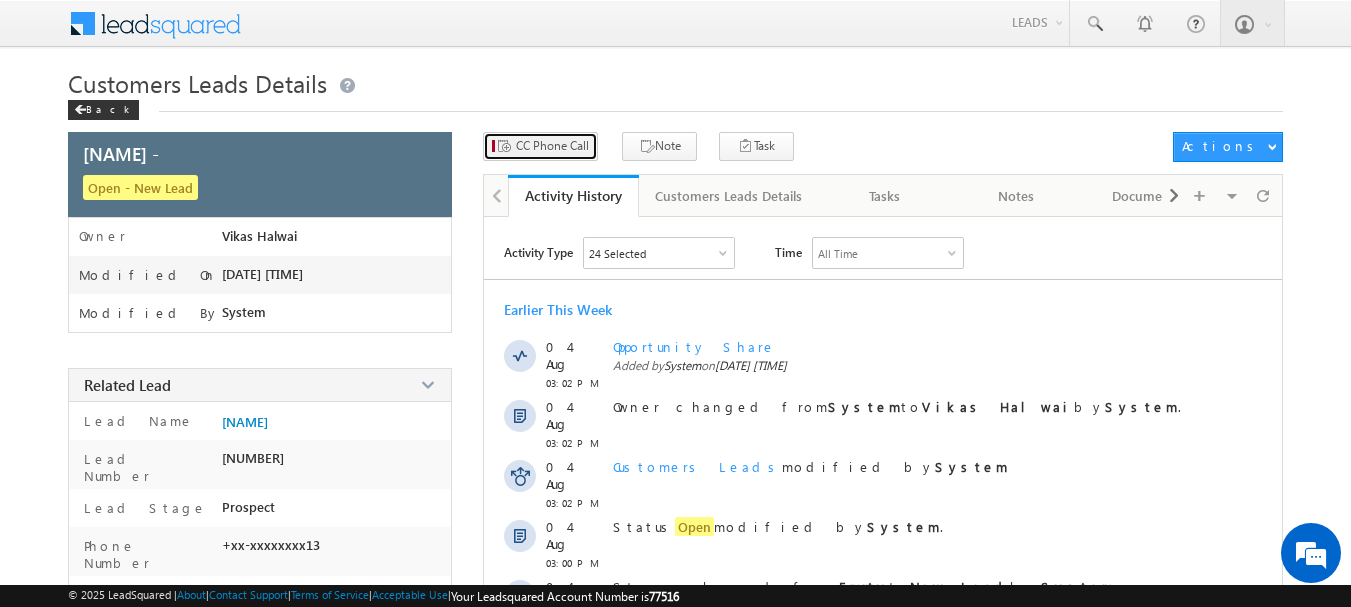 click on "CC Phone Call" at bounding box center [552, 146] 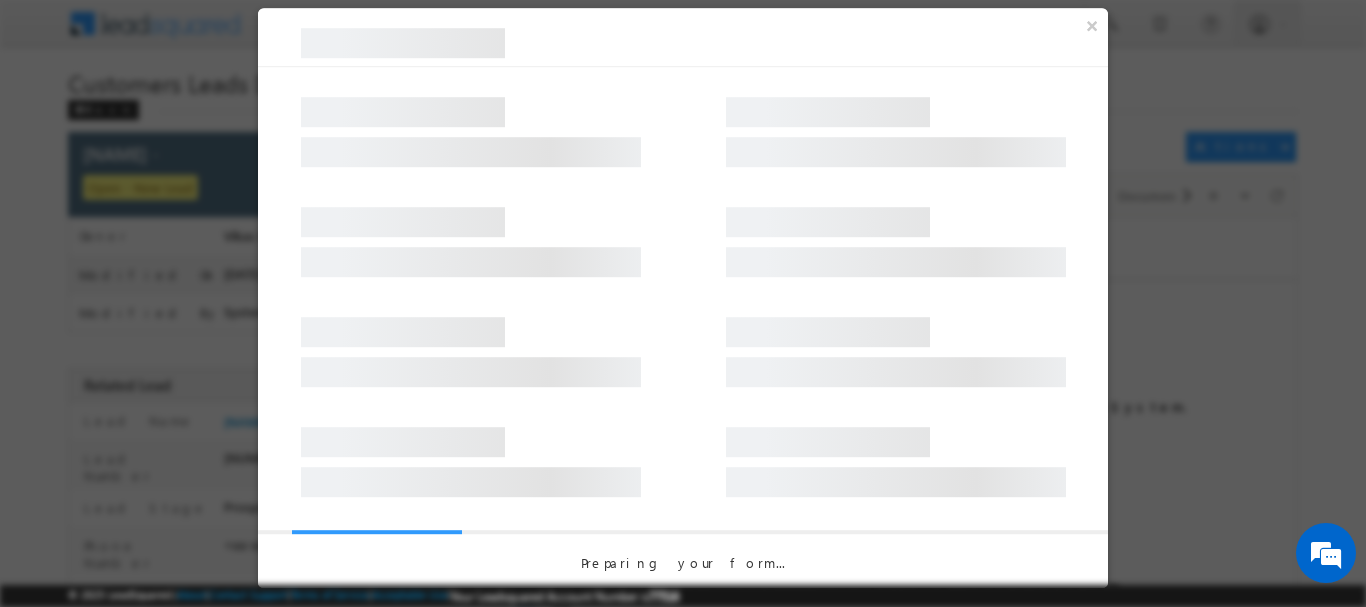 type 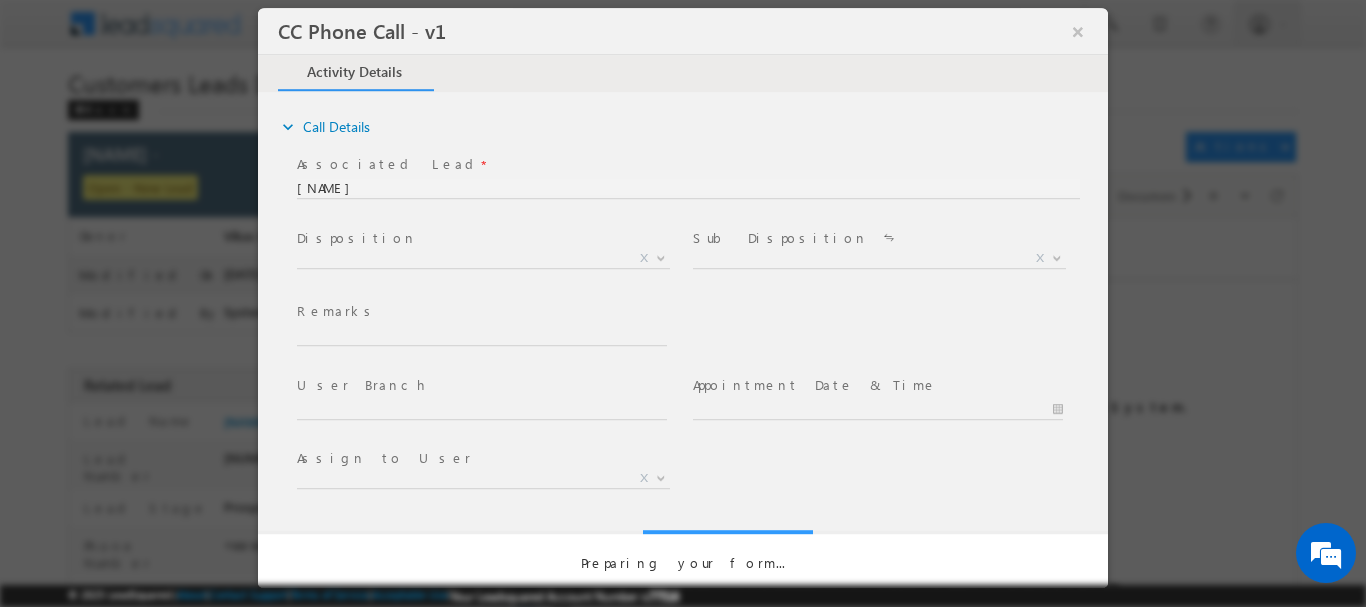 scroll, scrollTop: 0, scrollLeft: 0, axis: both 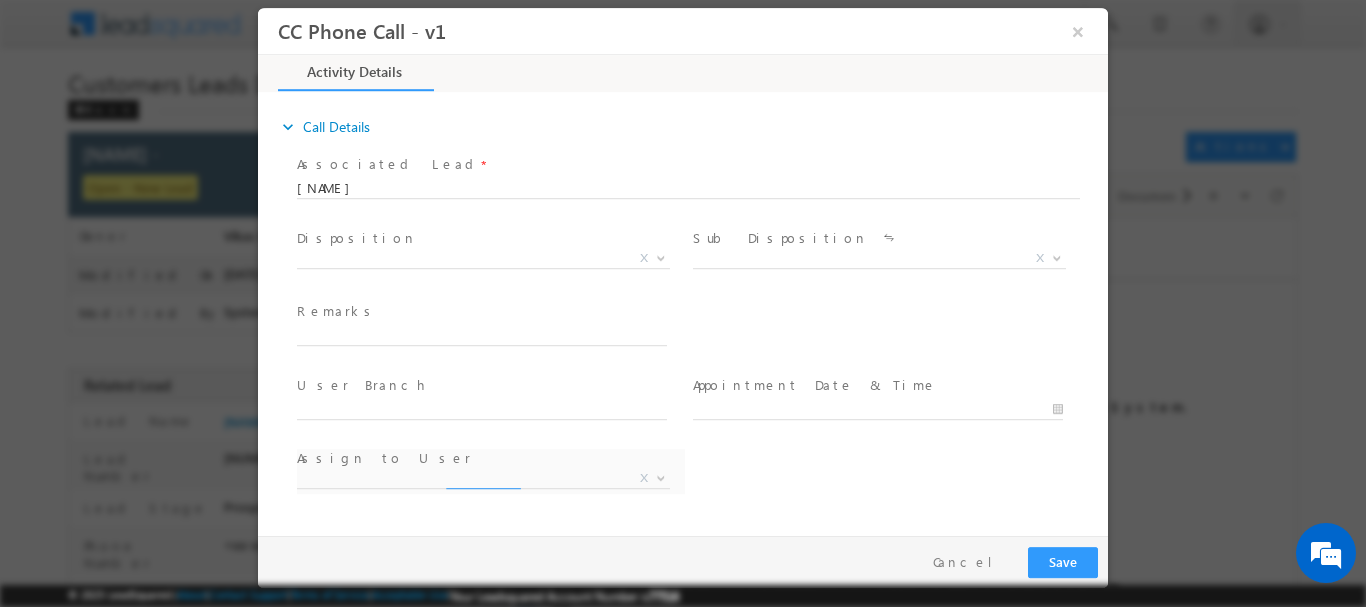 select on "awadhesh.gautam@sgrlimited.in" 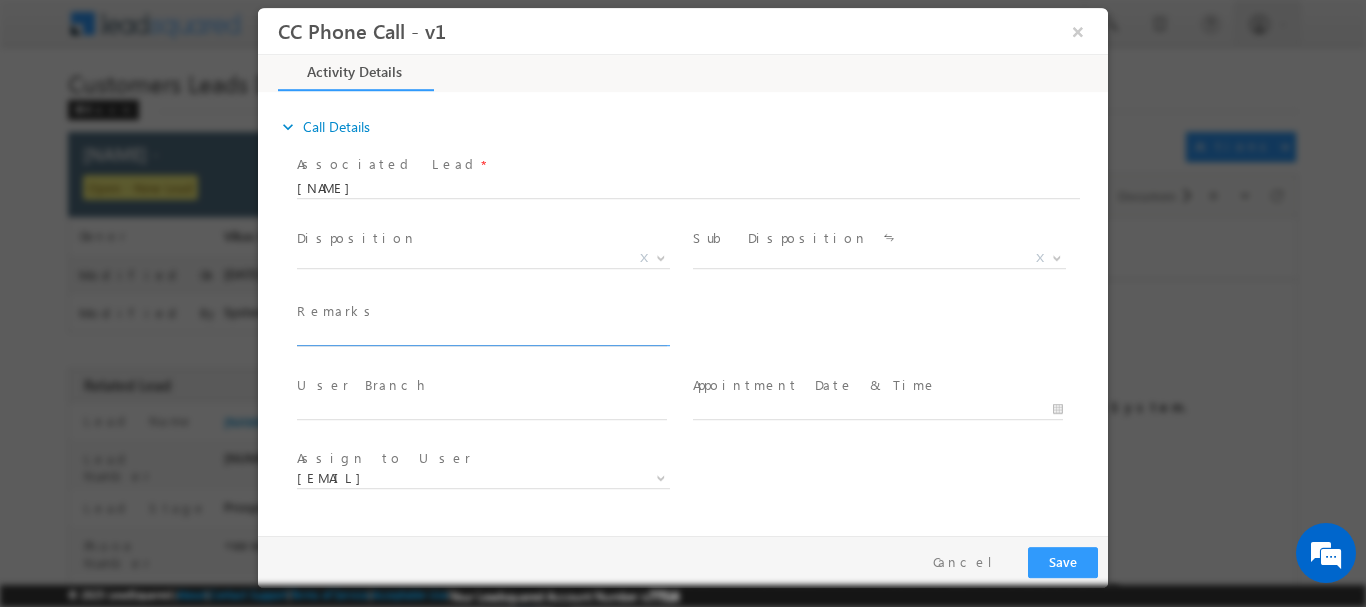 click at bounding box center [482, 335] 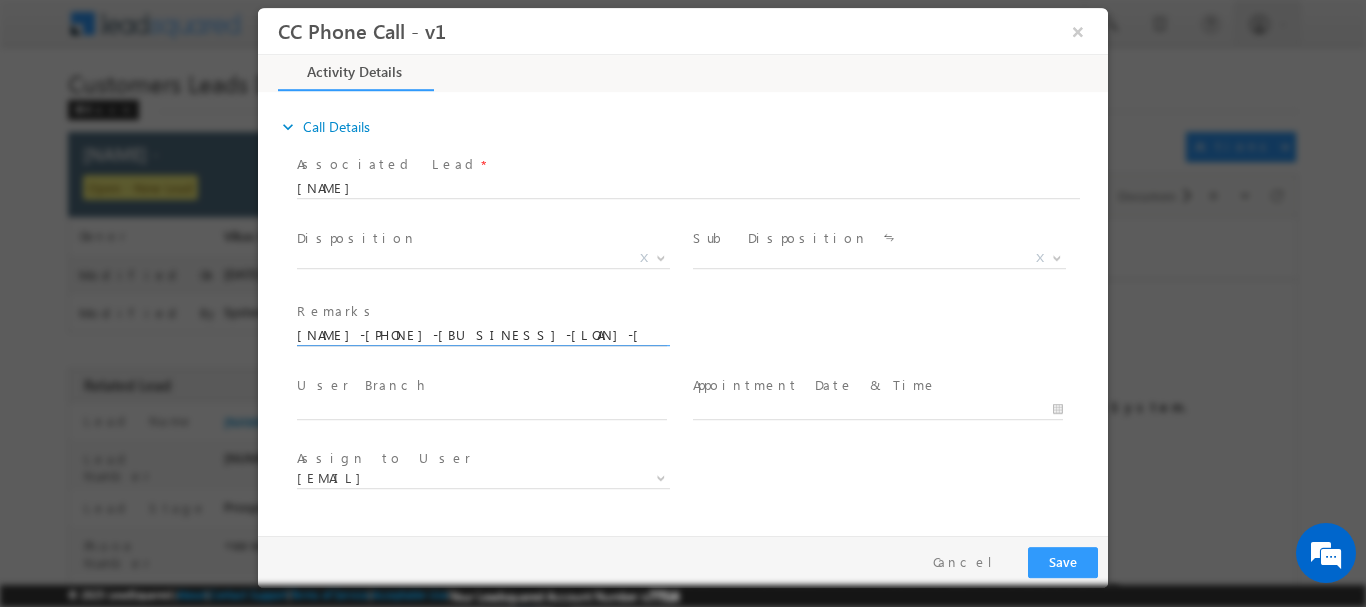 scroll, scrollTop: 0, scrollLeft: 789, axis: horizontal 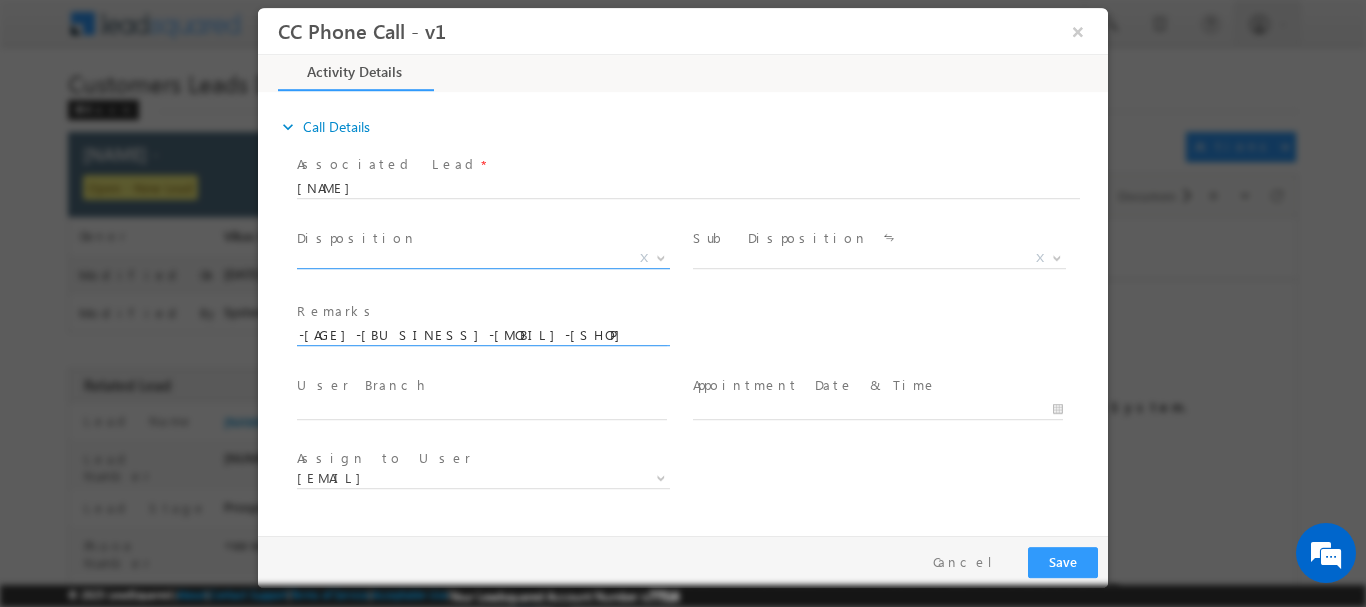 type on "Nitin-8882776613-HOME CONSTRUCTION-LOAN-5 L-REG- PV-80 L-FATHER -AGE-60 -AGE-20-BUSINESS-MOBIL SHOP- 40 K- EMI-NA-CIBIL-850-PIN CODE-208021-KANPUR-701789-VB_Know_More" 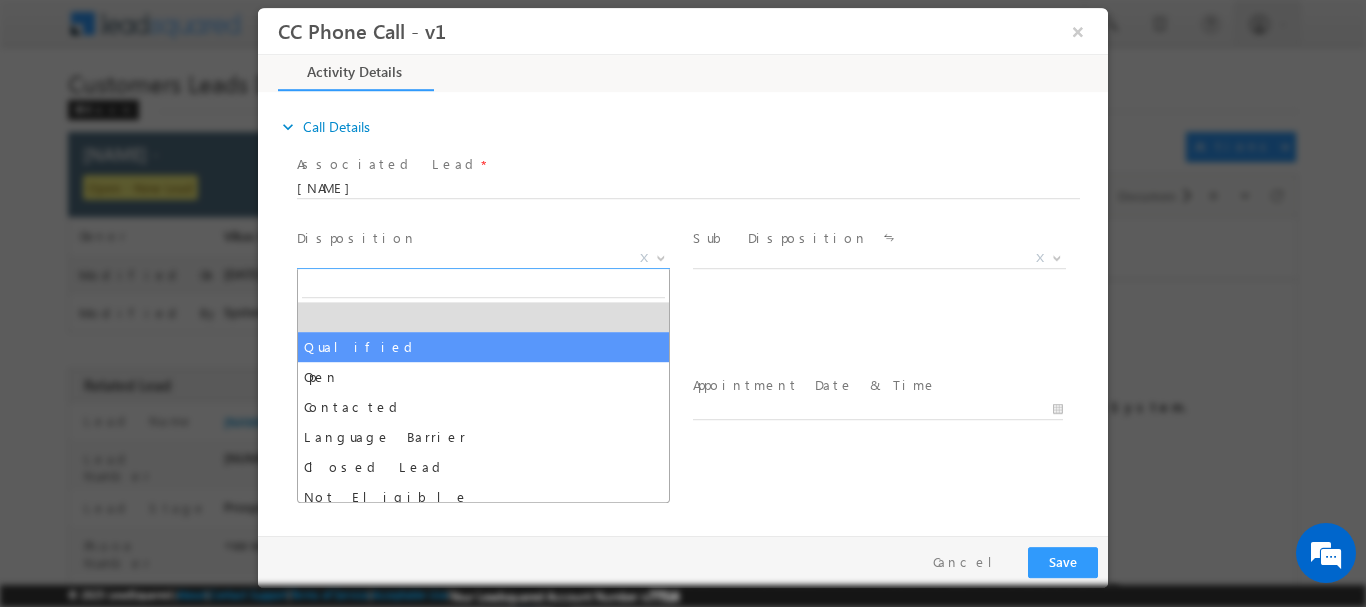 select on "Qualified" 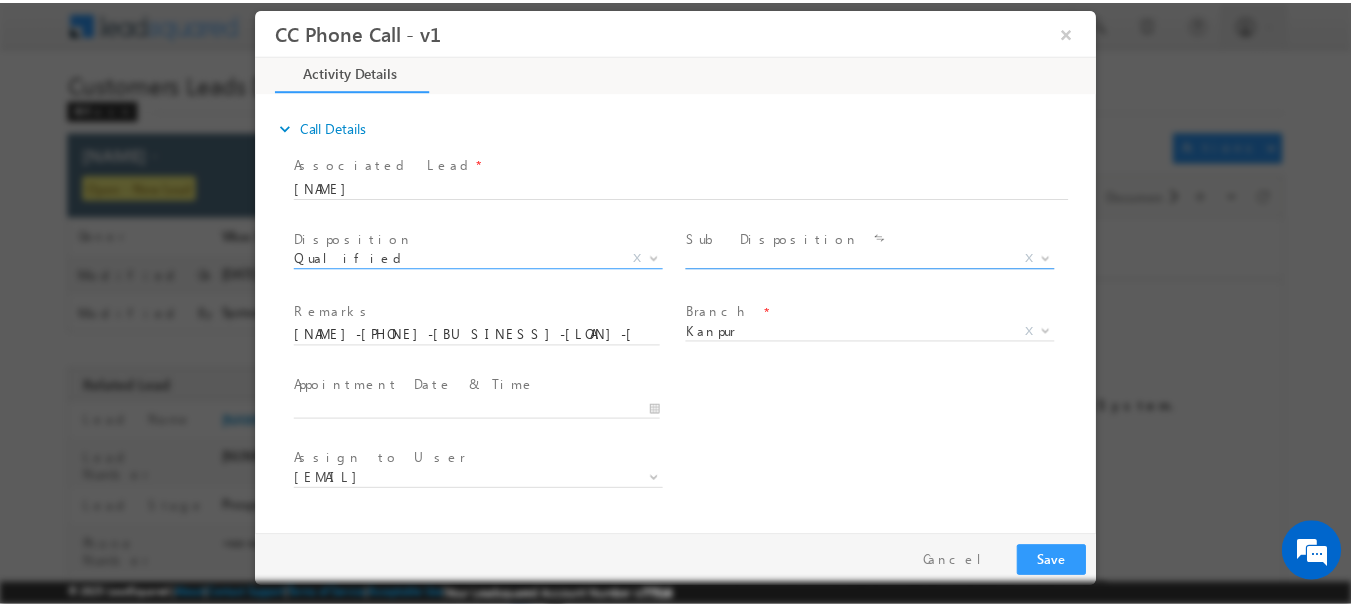 scroll, scrollTop: 0, scrollLeft: 0, axis: both 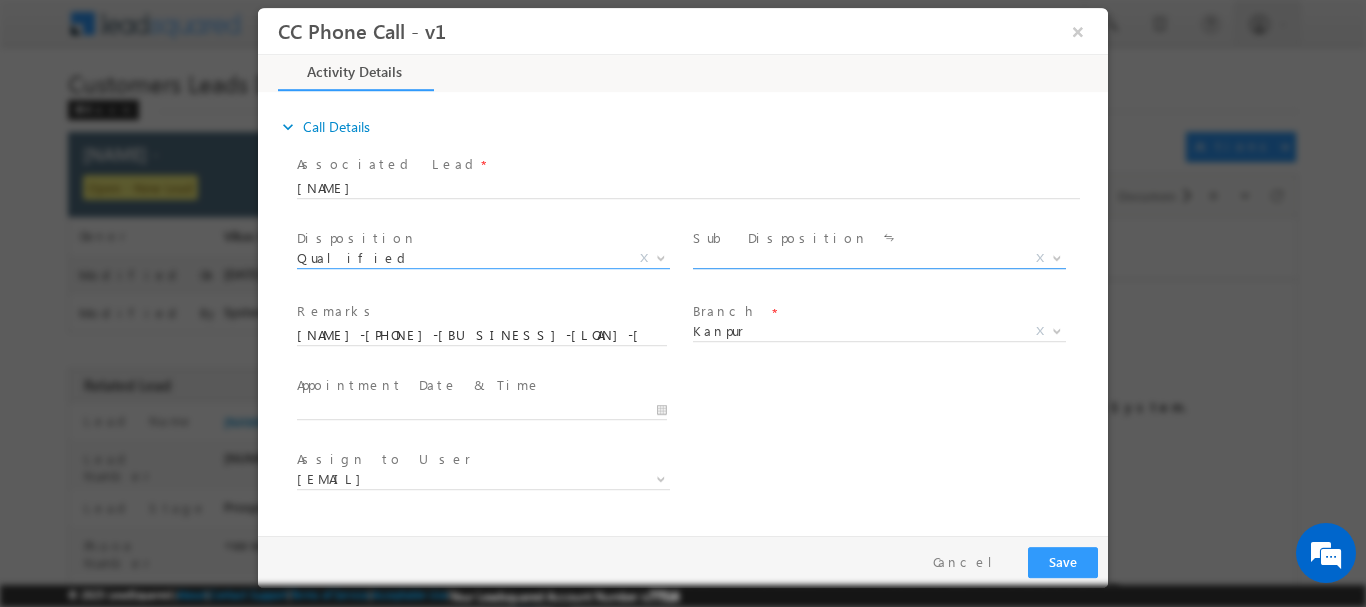 click at bounding box center (1057, 256) 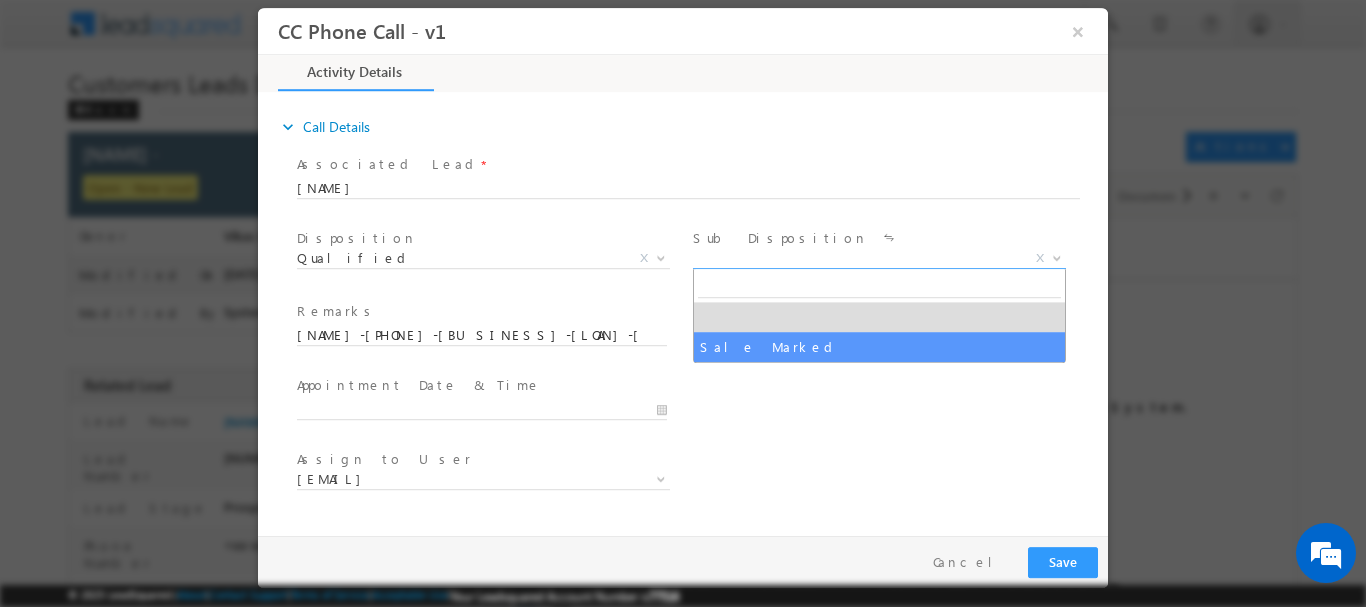 select on "Sale Marked" 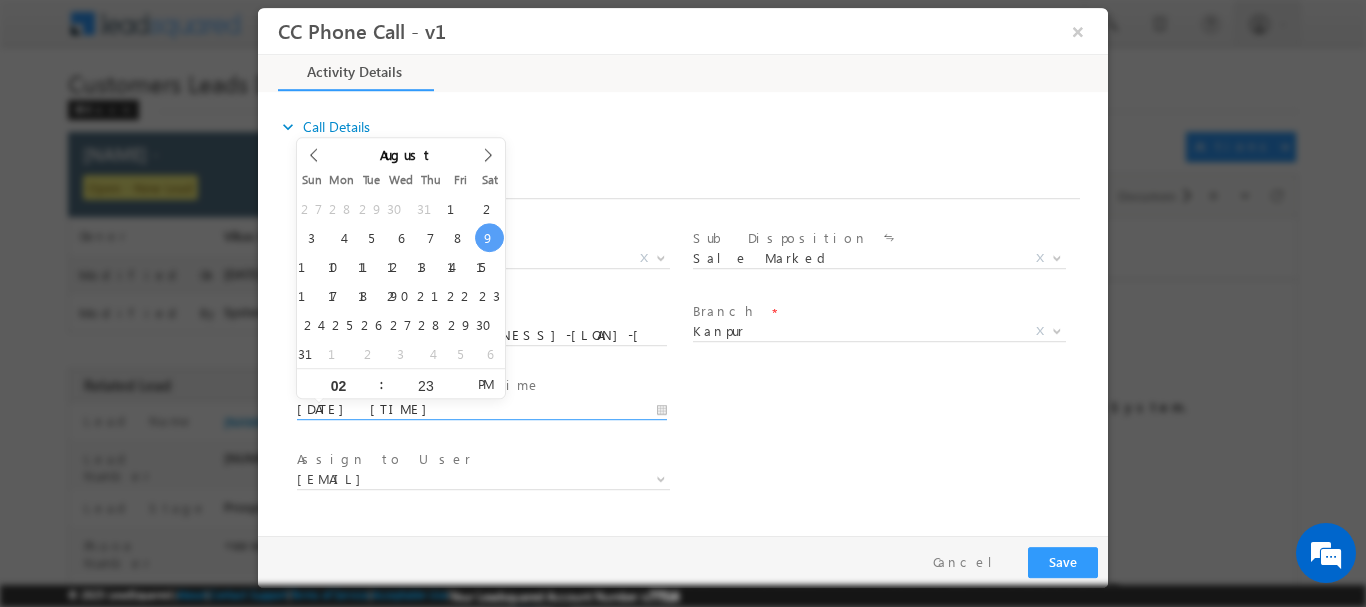 click on "08/09/2025 2:23 PM" at bounding box center (482, 409) 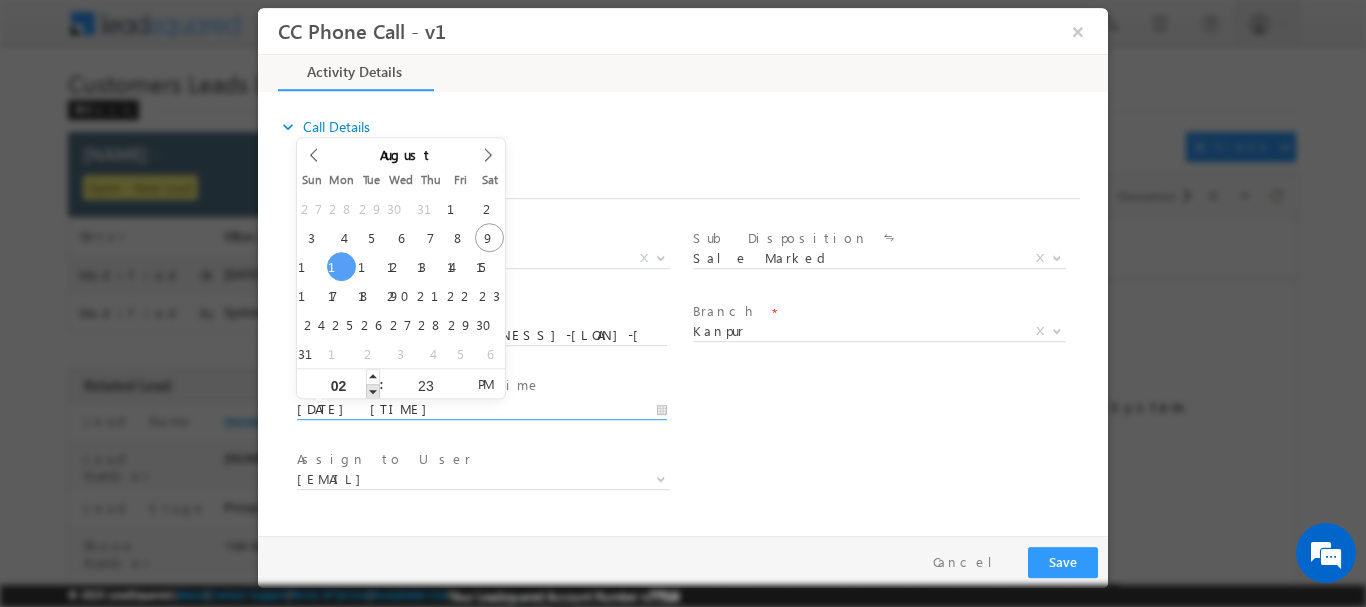 type on "08/11/2025 1:23 PM" 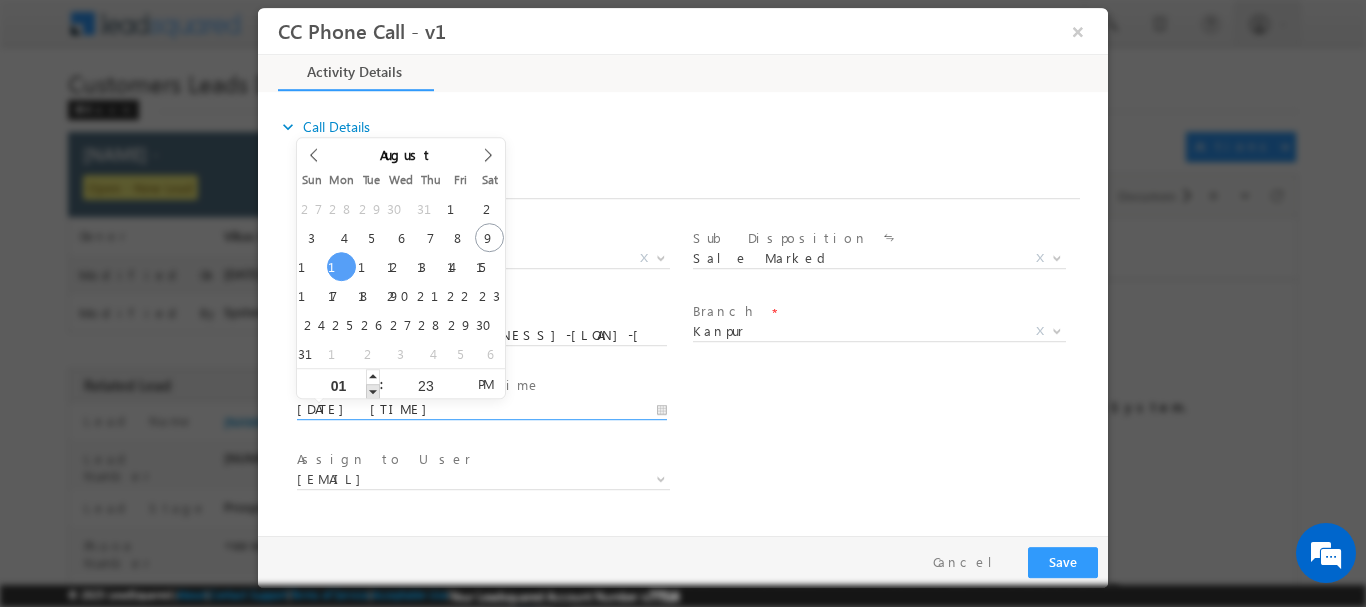 click at bounding box center (373, 390) 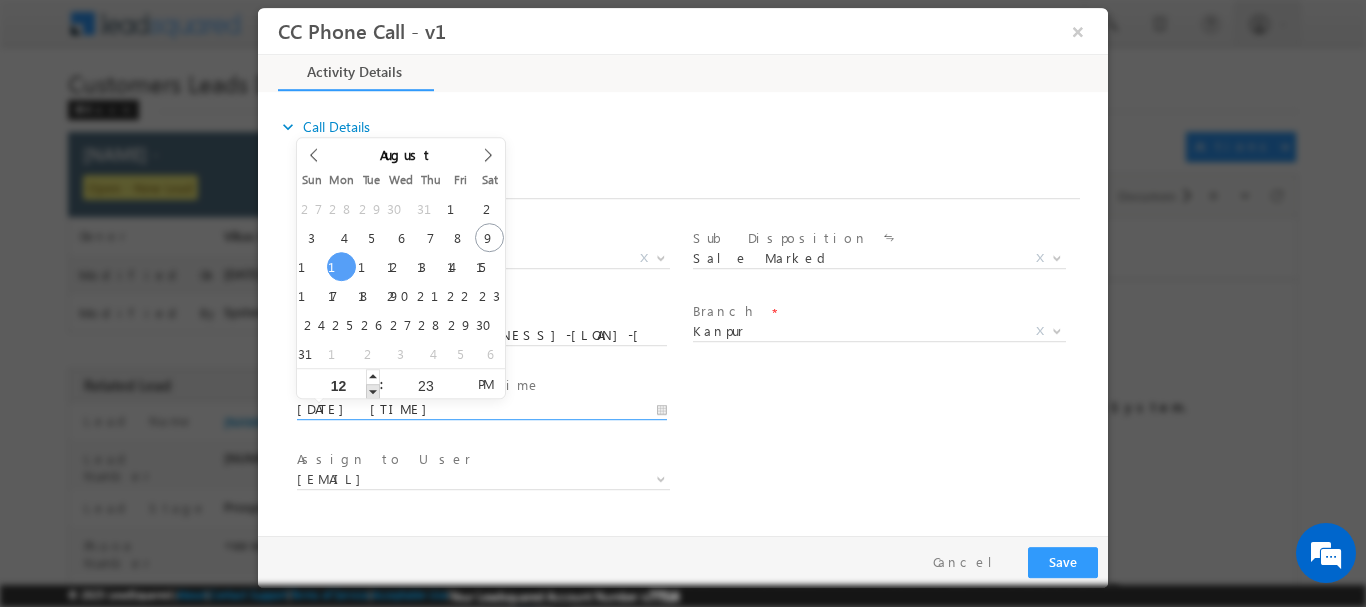 click at bounding box center [373, 390] 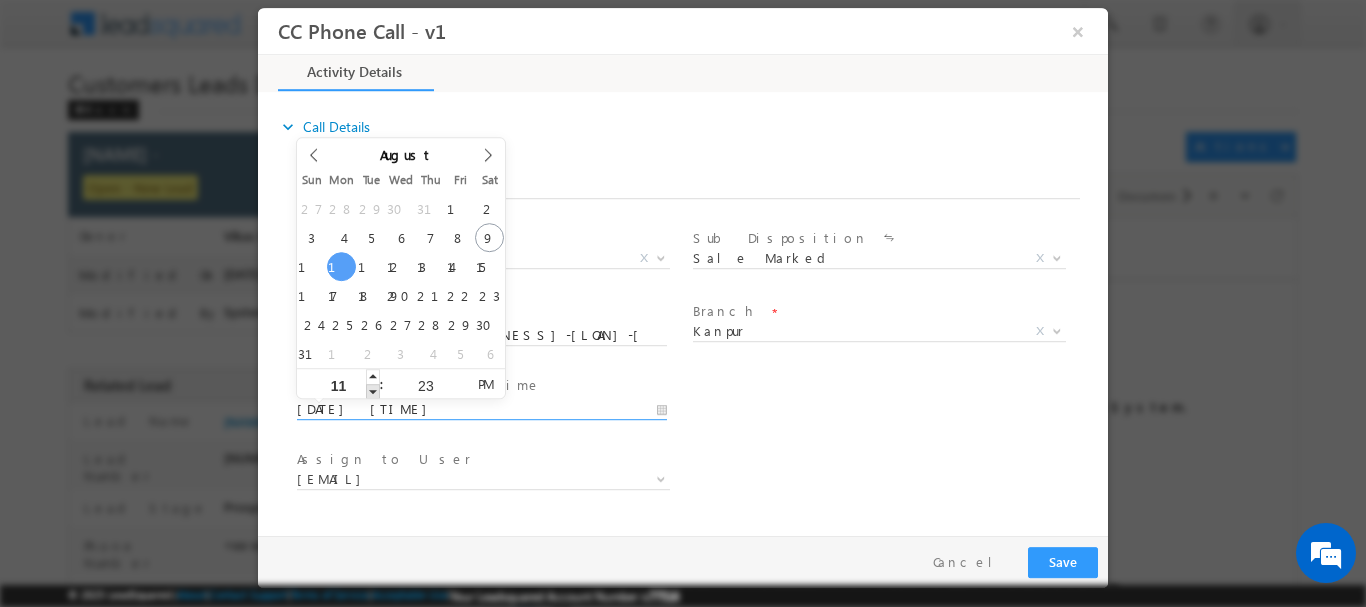 click at bounding box center [373, 390] 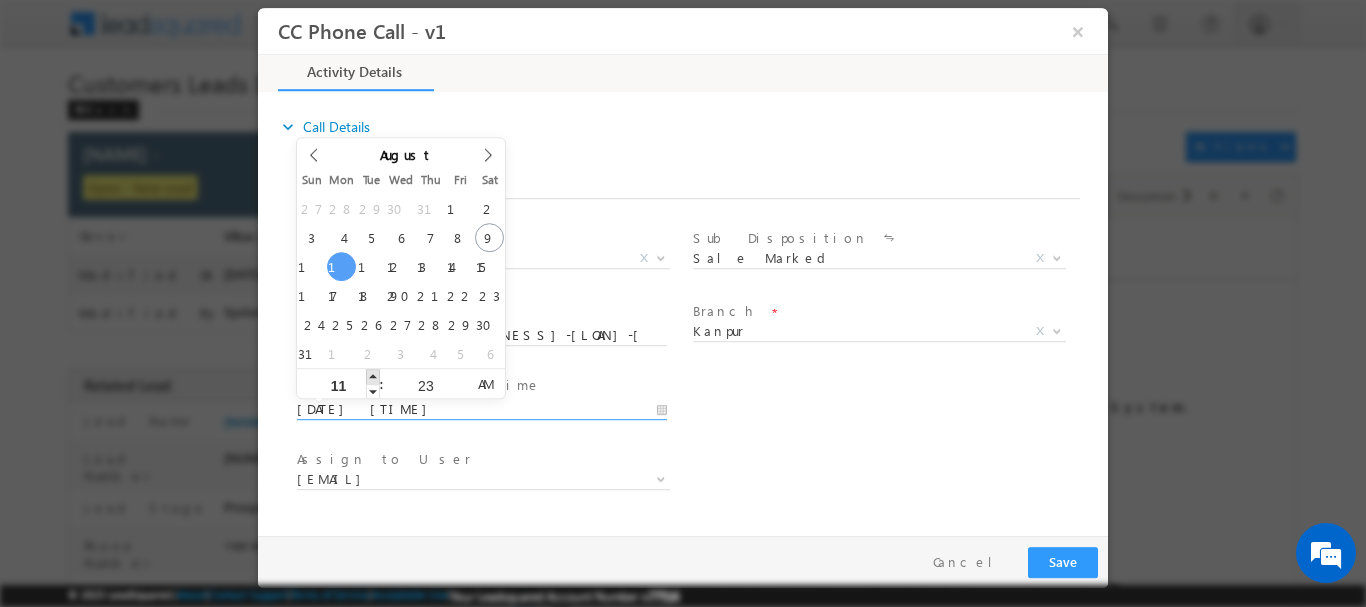 type on "08/11/2025 12:23 PM" 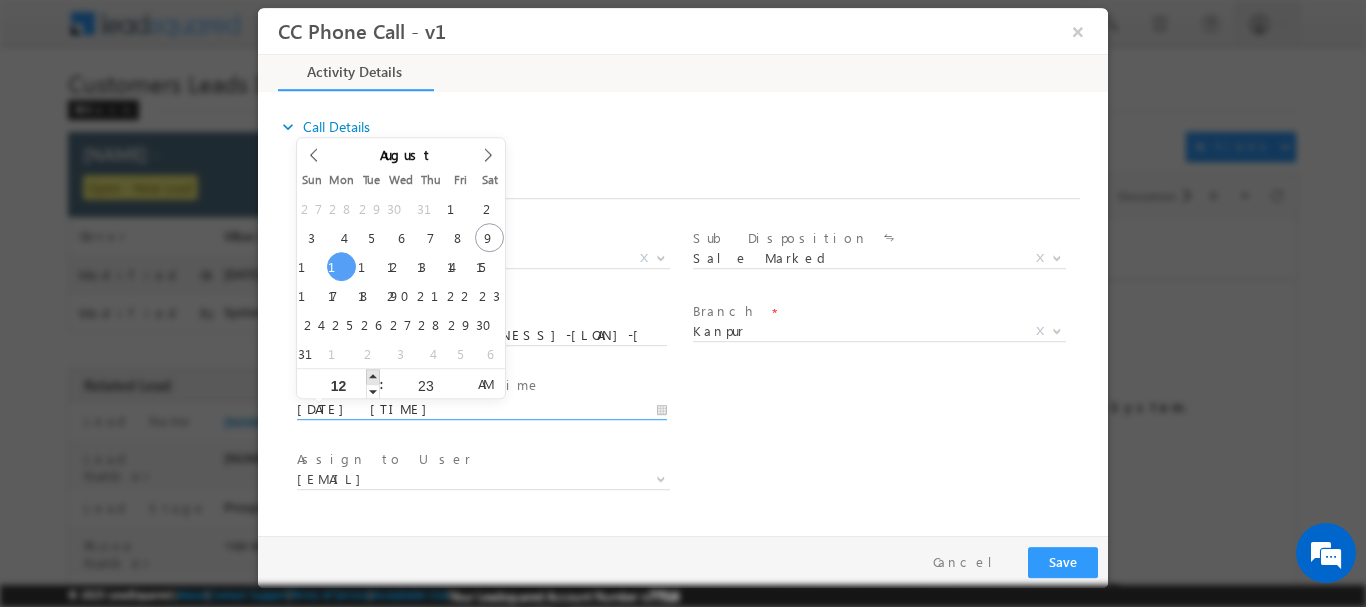 click at bounding box center [373, 375] 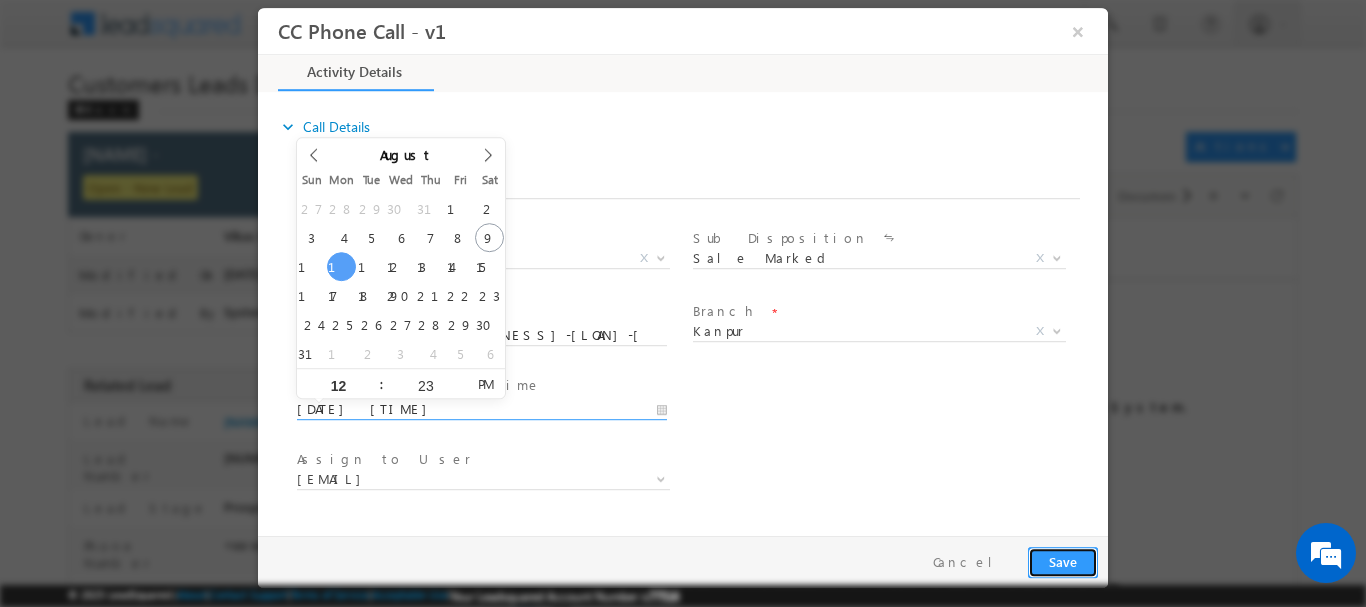 click on "Save" at bounding box center (1063, 561) 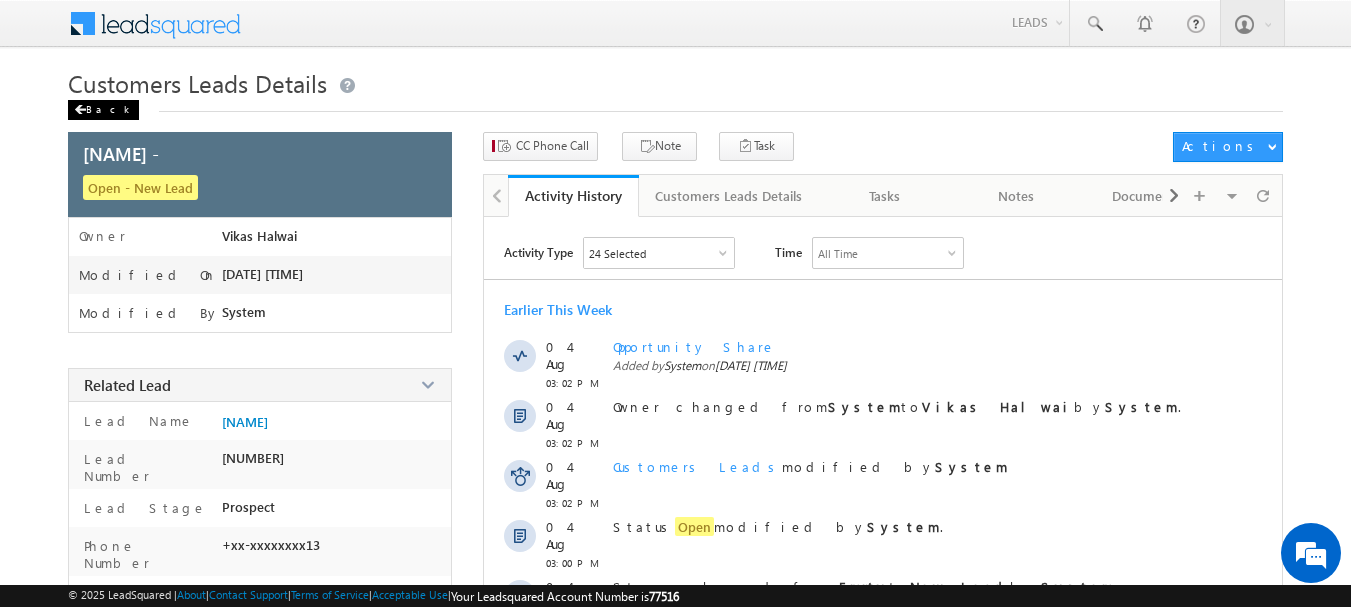 click on "Back" at bounding box center (103, 110) 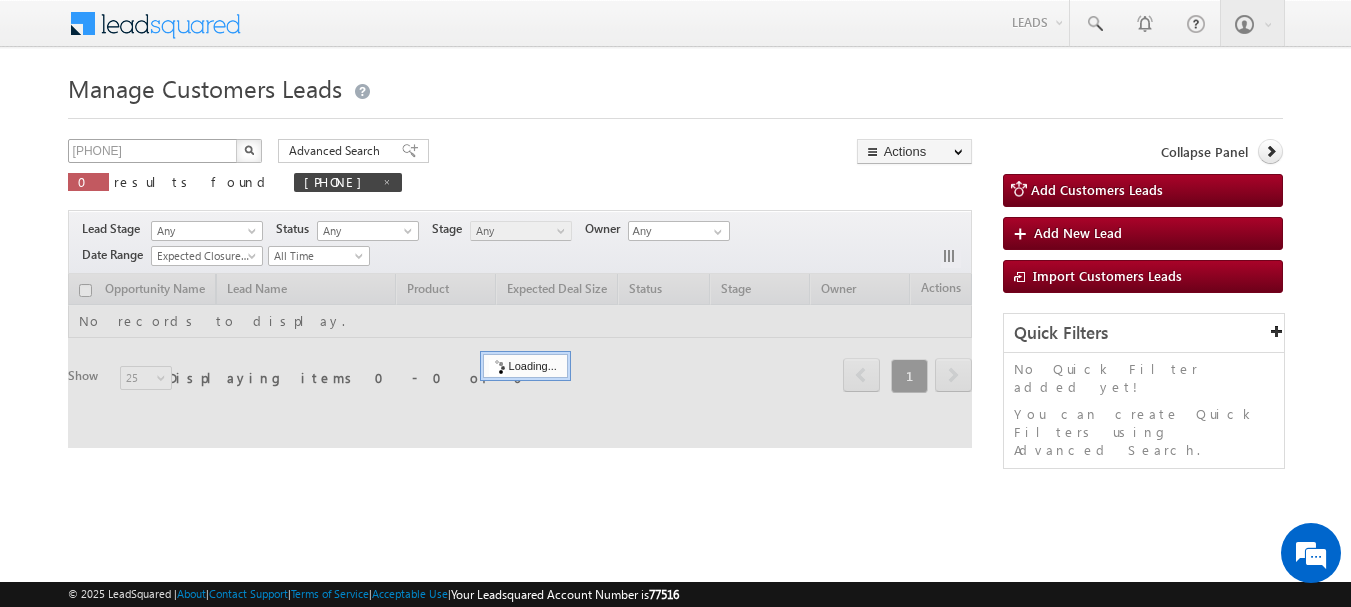 scroll, scrollTop: 0, scrollLeft: 0, axis: both 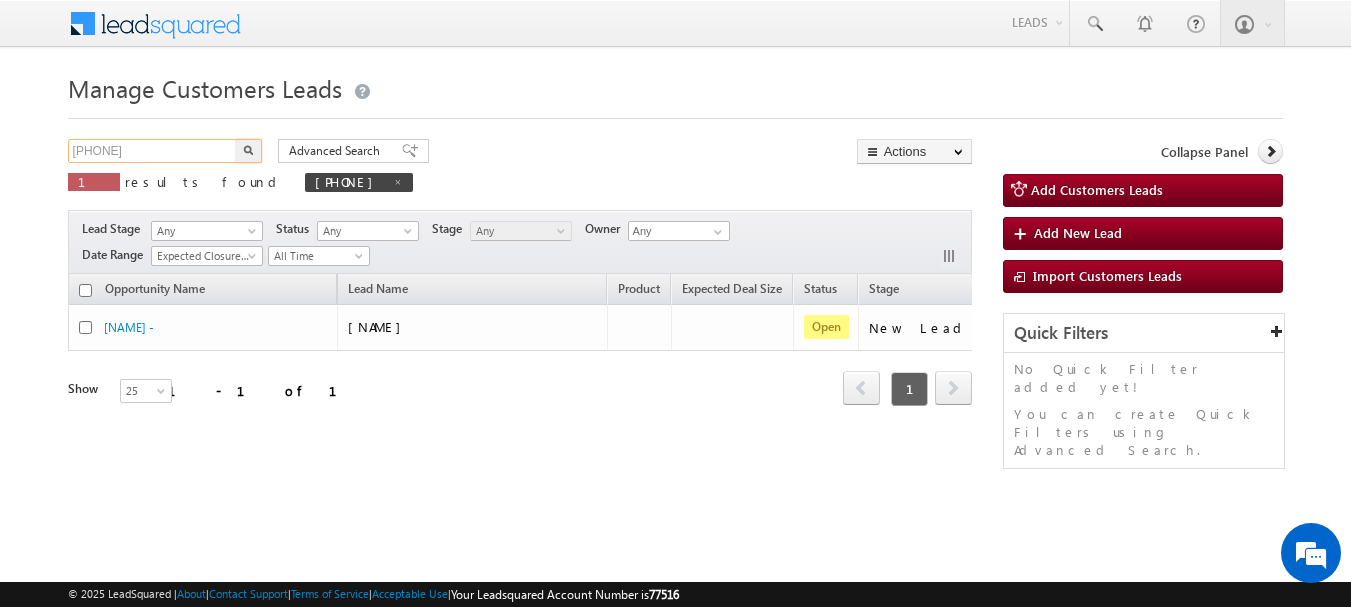 drag, startPoint x: 152, startPoint y: 150, endPoint x: 0, endPoint y: 158, distance: 152.21039 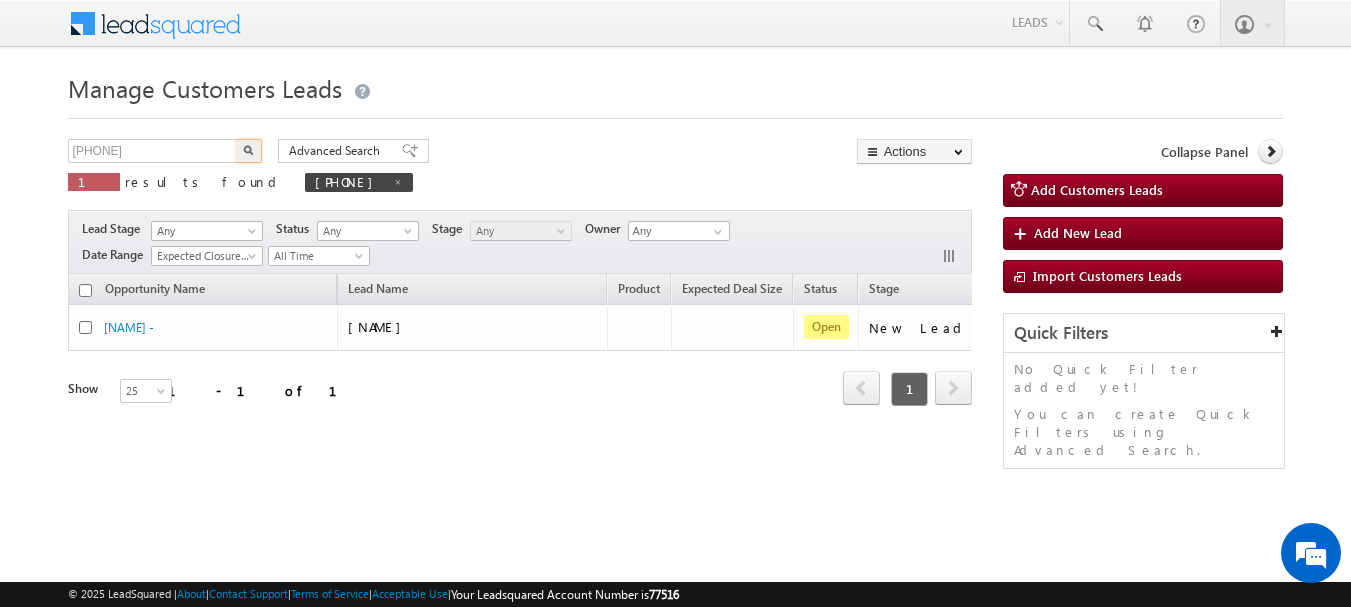 type 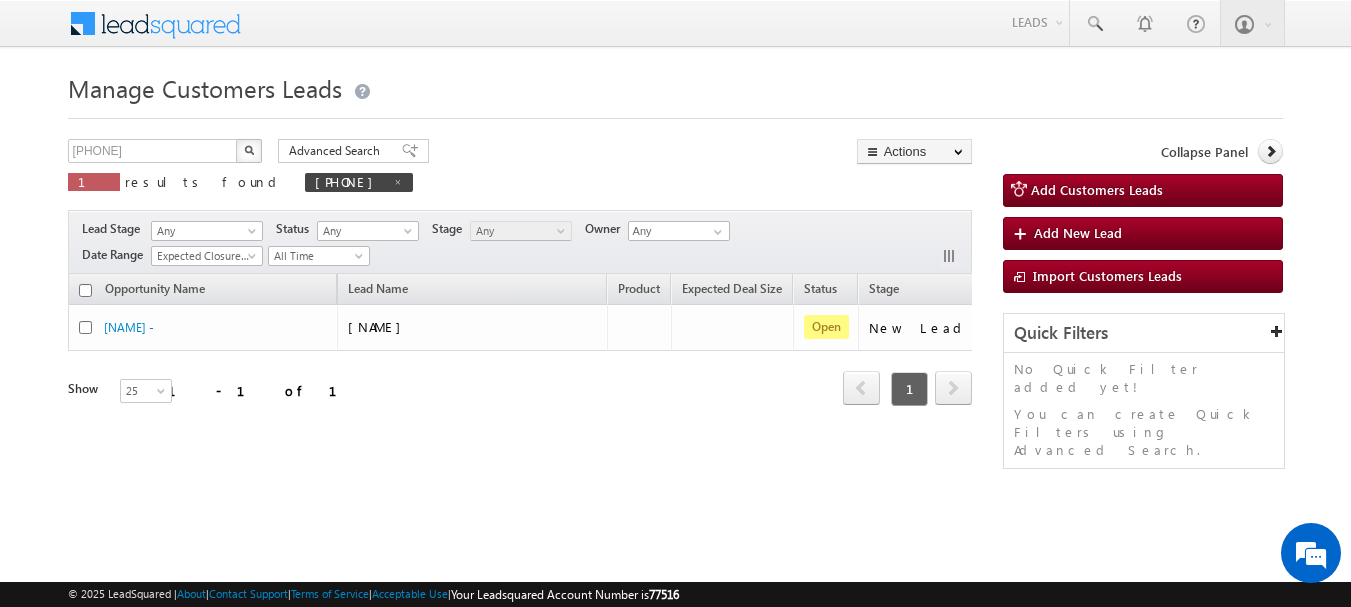 scroll, scrollTop: 0, scrollLeft: 0, axis: both 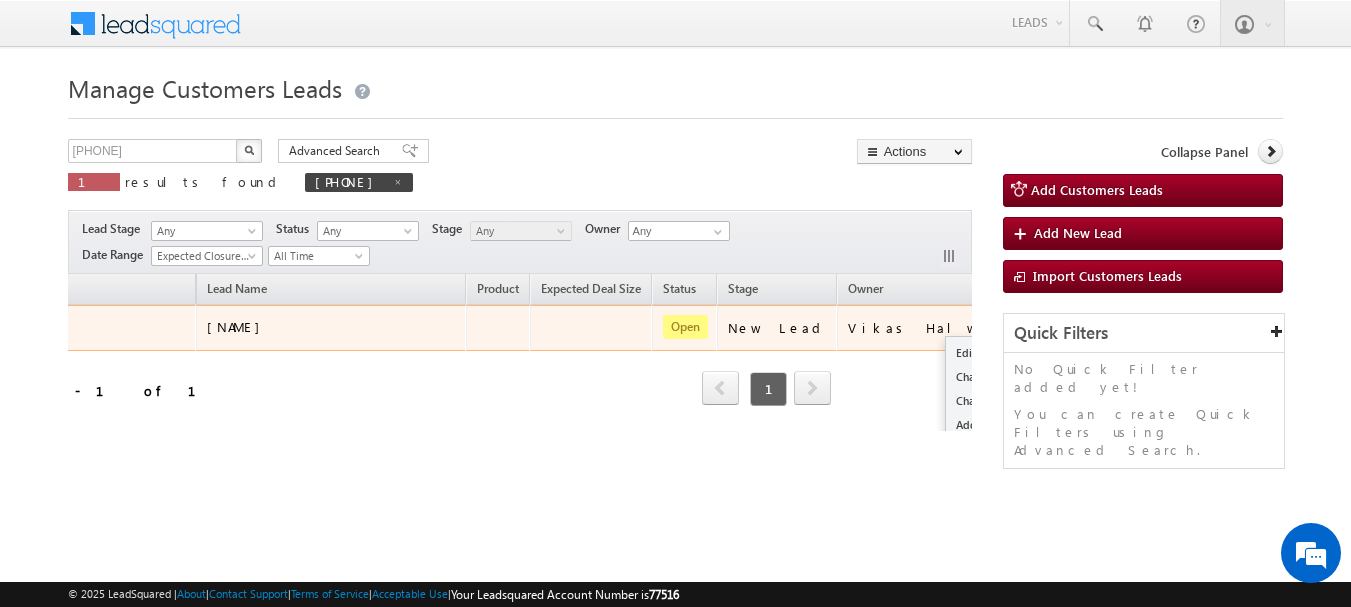 click at bounding box center [1036, 327] 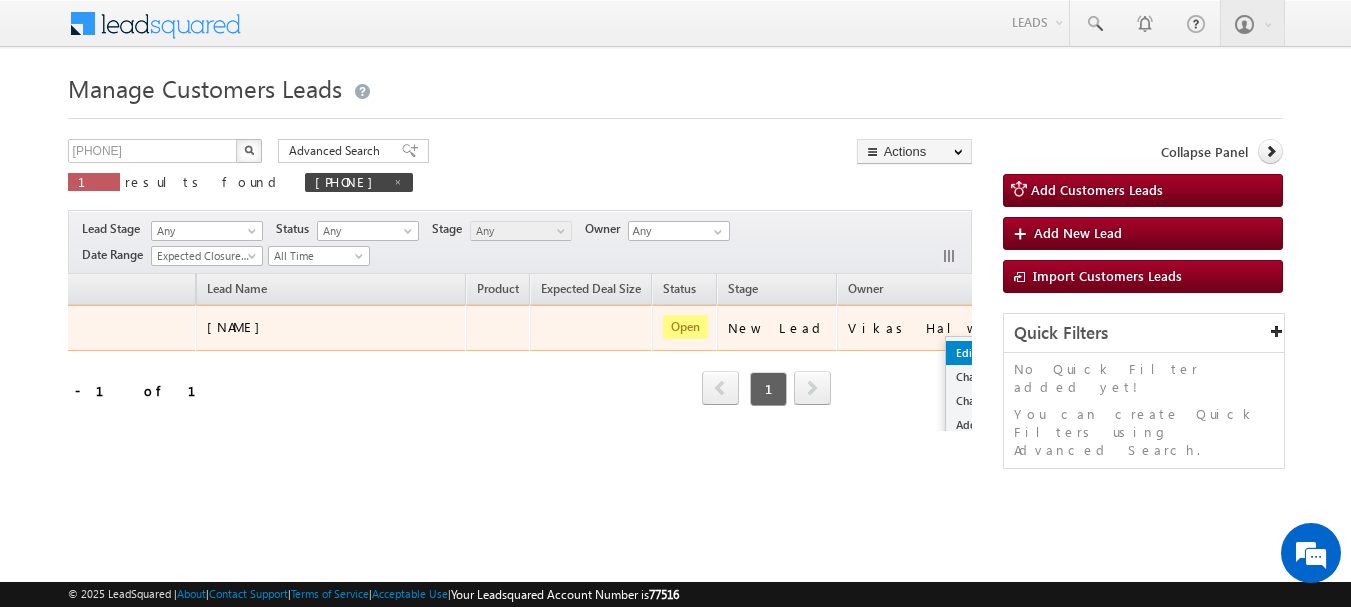 click on "Edit" at bounding box center [996, 353] 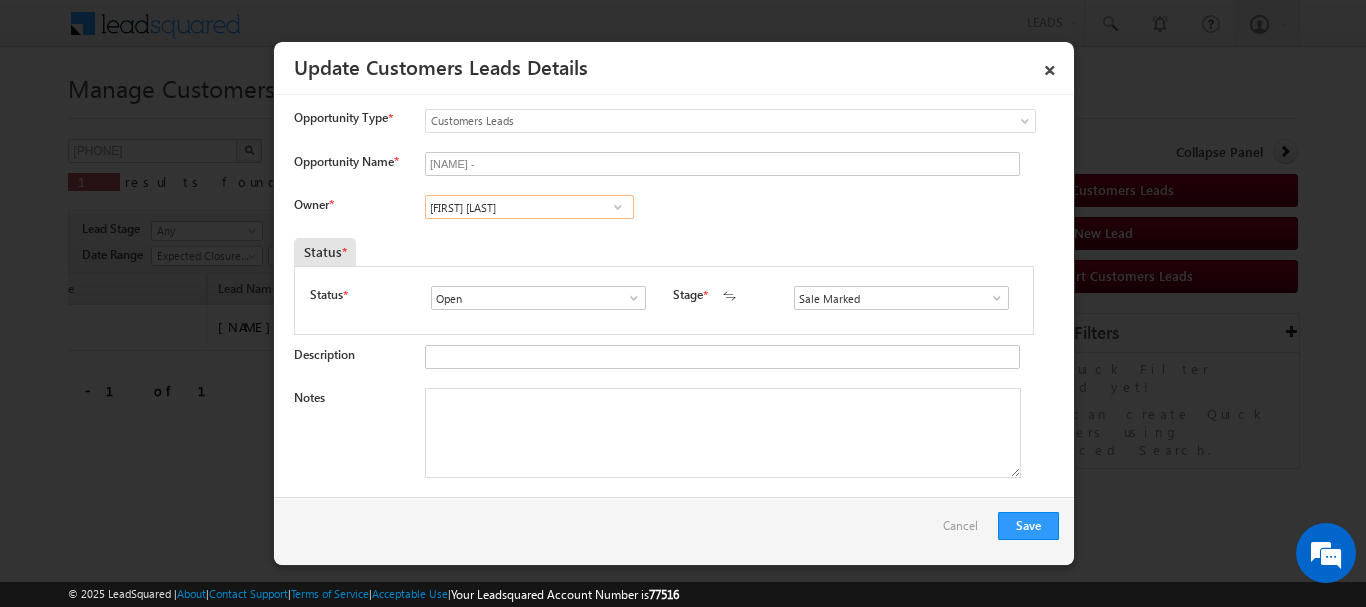 click on "Awadhesh Gautam" at bounding box center (529, 207) 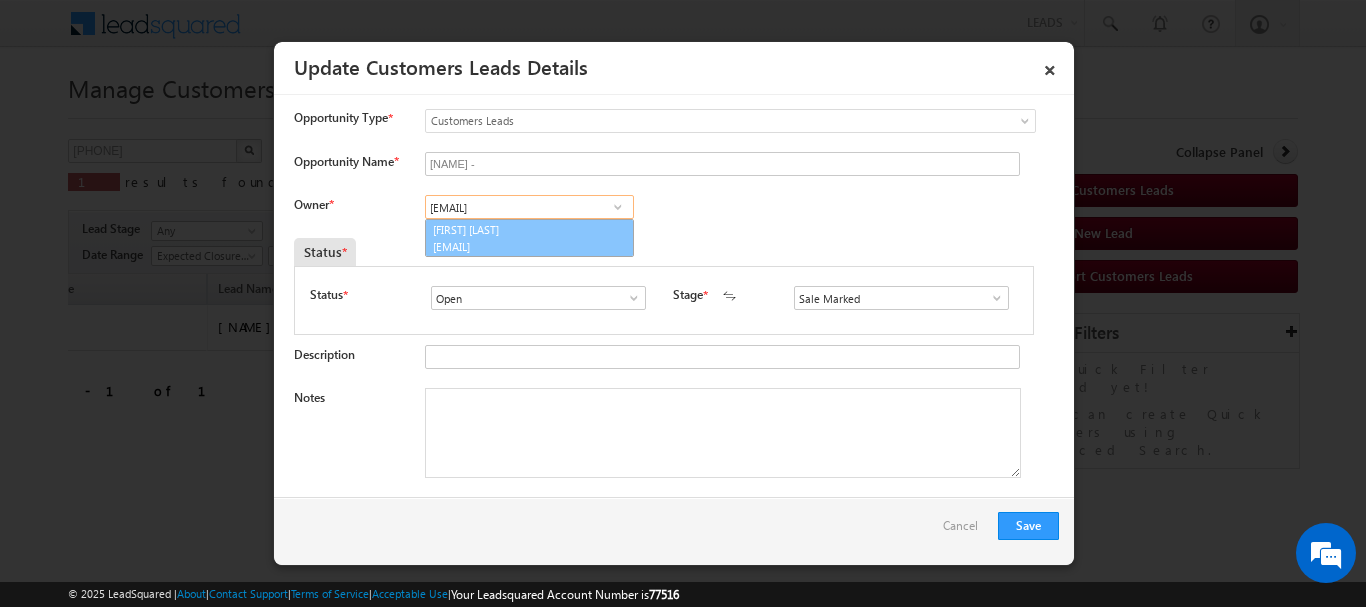 click on "satendra.dixit@sgrlimited.in" at bounding box center [523, 246] 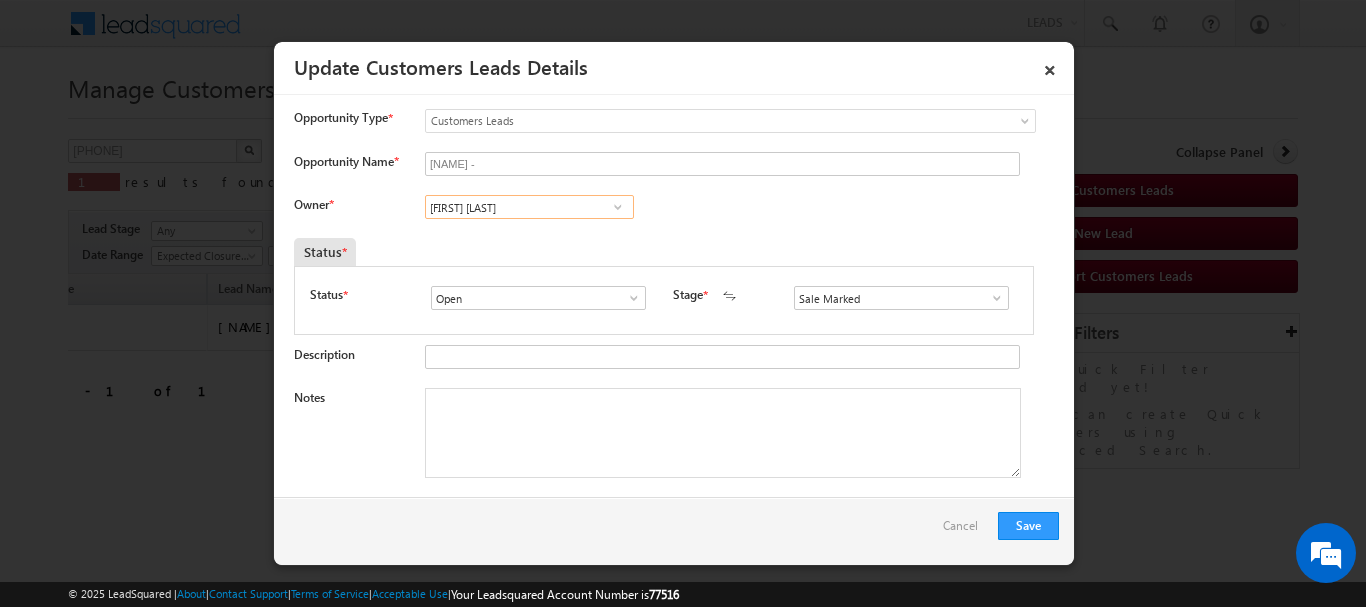 type on "Satendra Dixit" 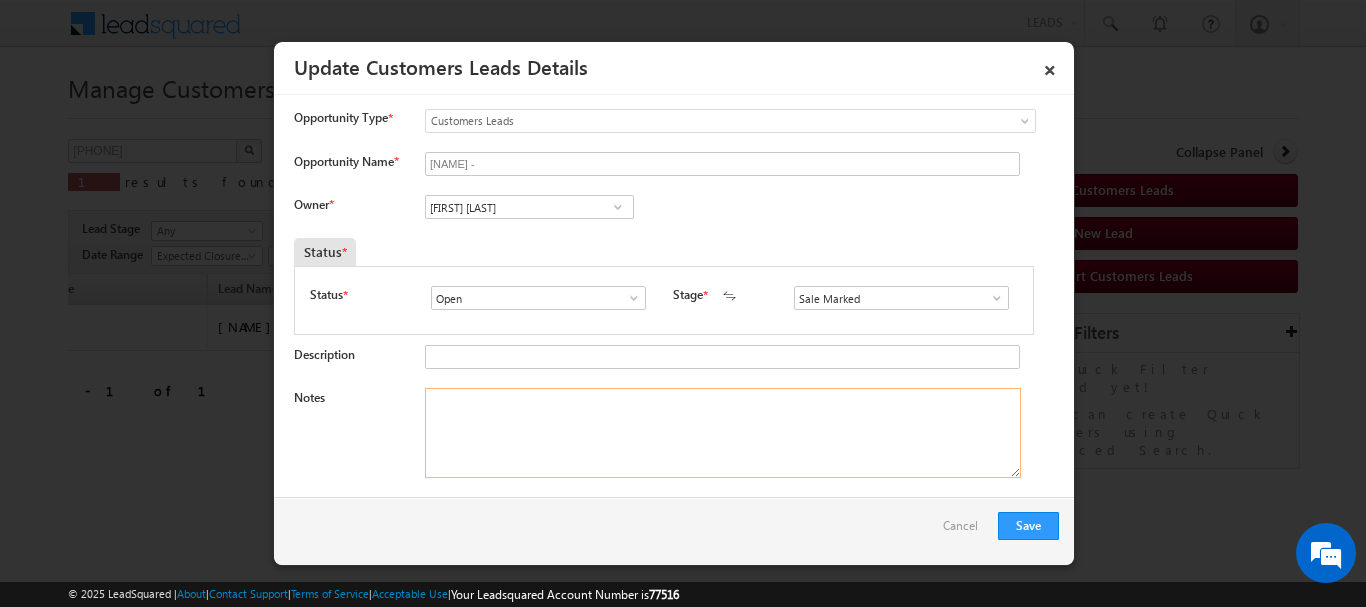 click on "Notes" at bounding box center (723, 433) 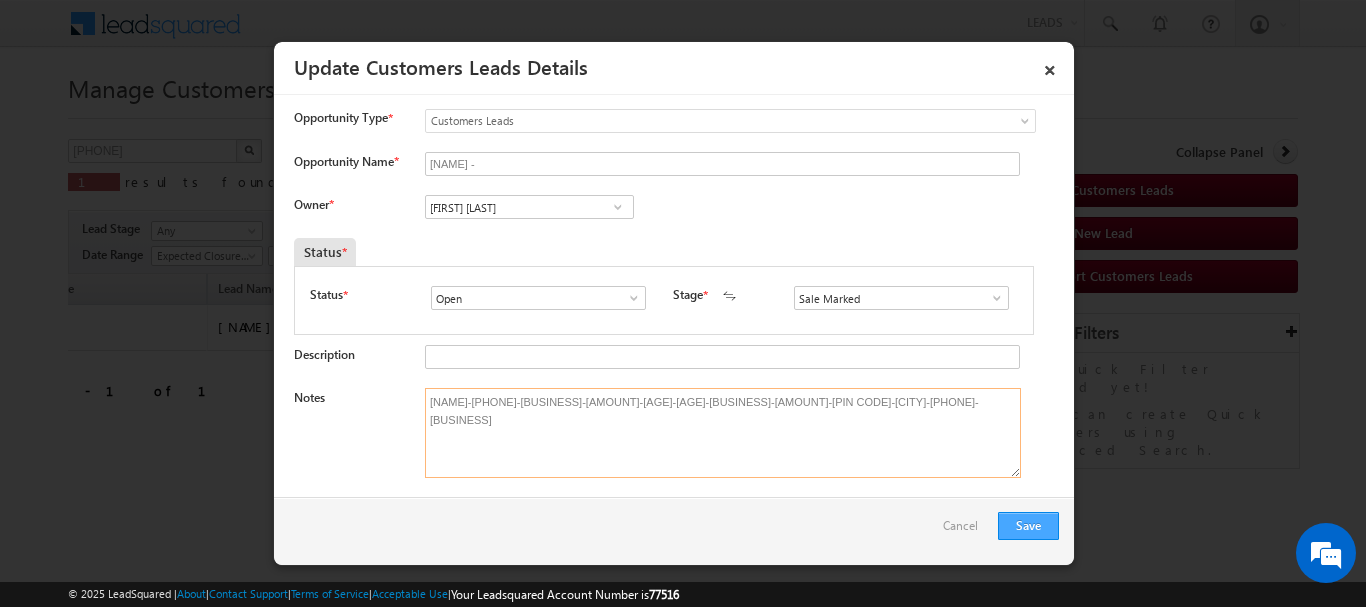 type on "Nitin-8882776613-HOME CONSTRUCTION-LOAN-5 L-REG- PV-80 L-FATHER -AGE-60 -AGE-20-BUSINESS-MOBIL SHOP- 40 K- EMI-NA-CIBIL-850-PIN CODE-208021-KANPUR-701789-VB_Know_More" 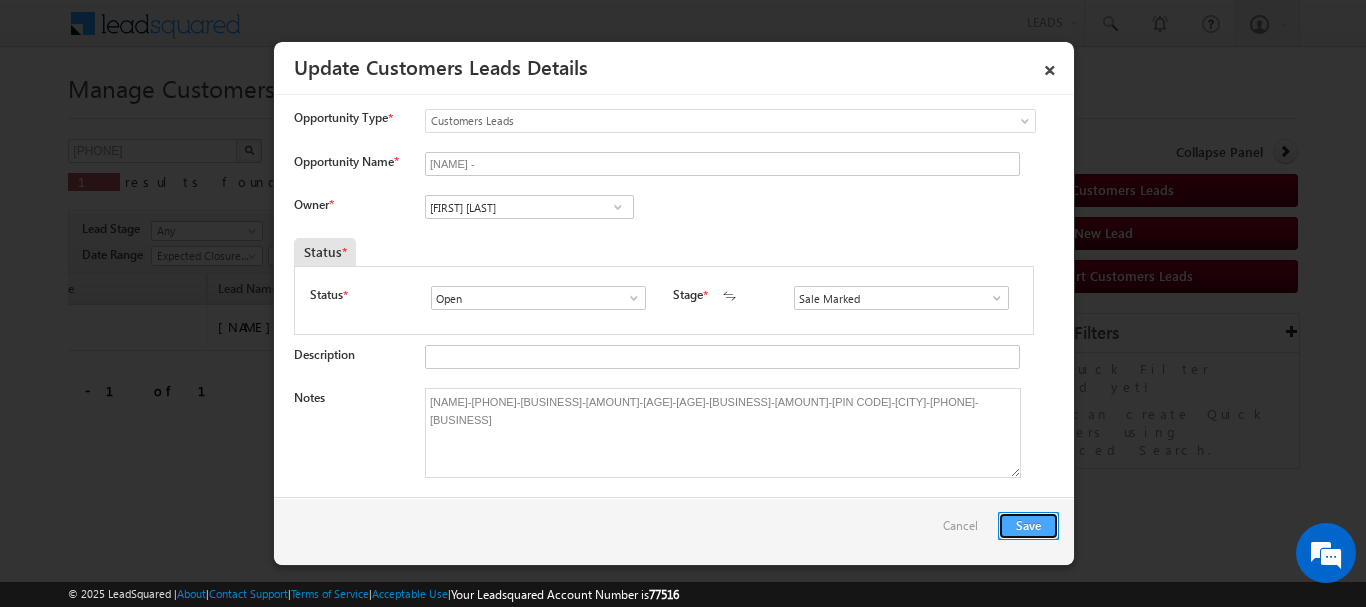 click on "Save" at bounding box center (1028, 526) 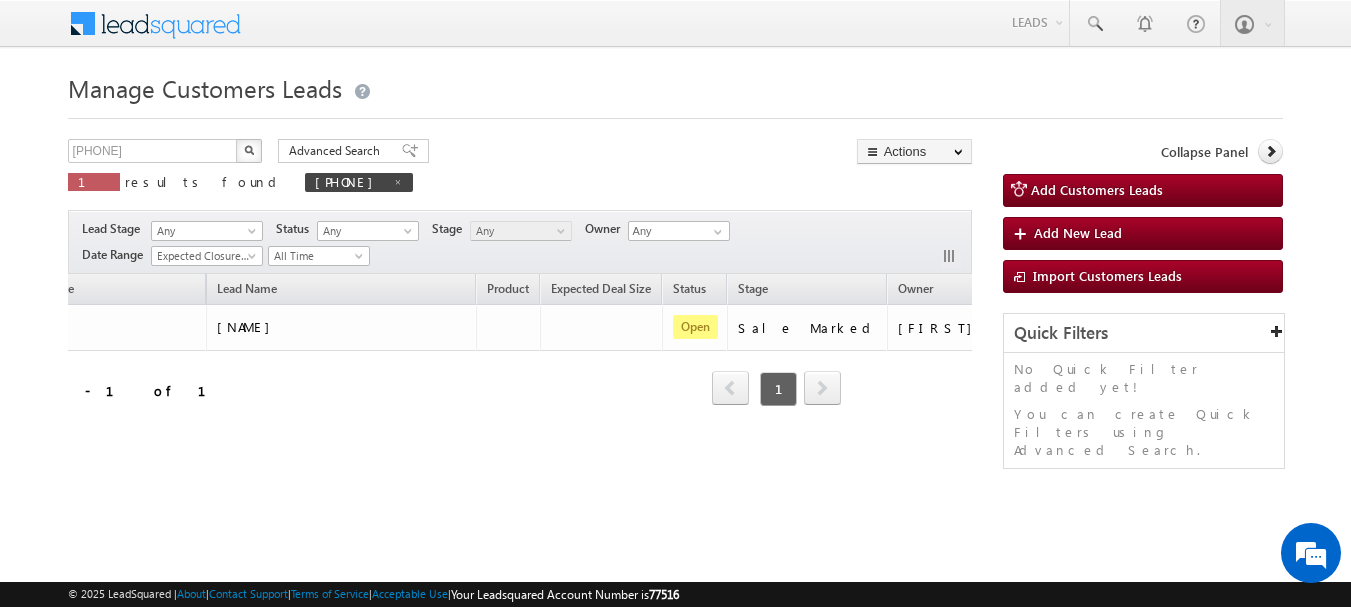 scroll, scrollTop: 0, scrollLeft: 0, axis: both 